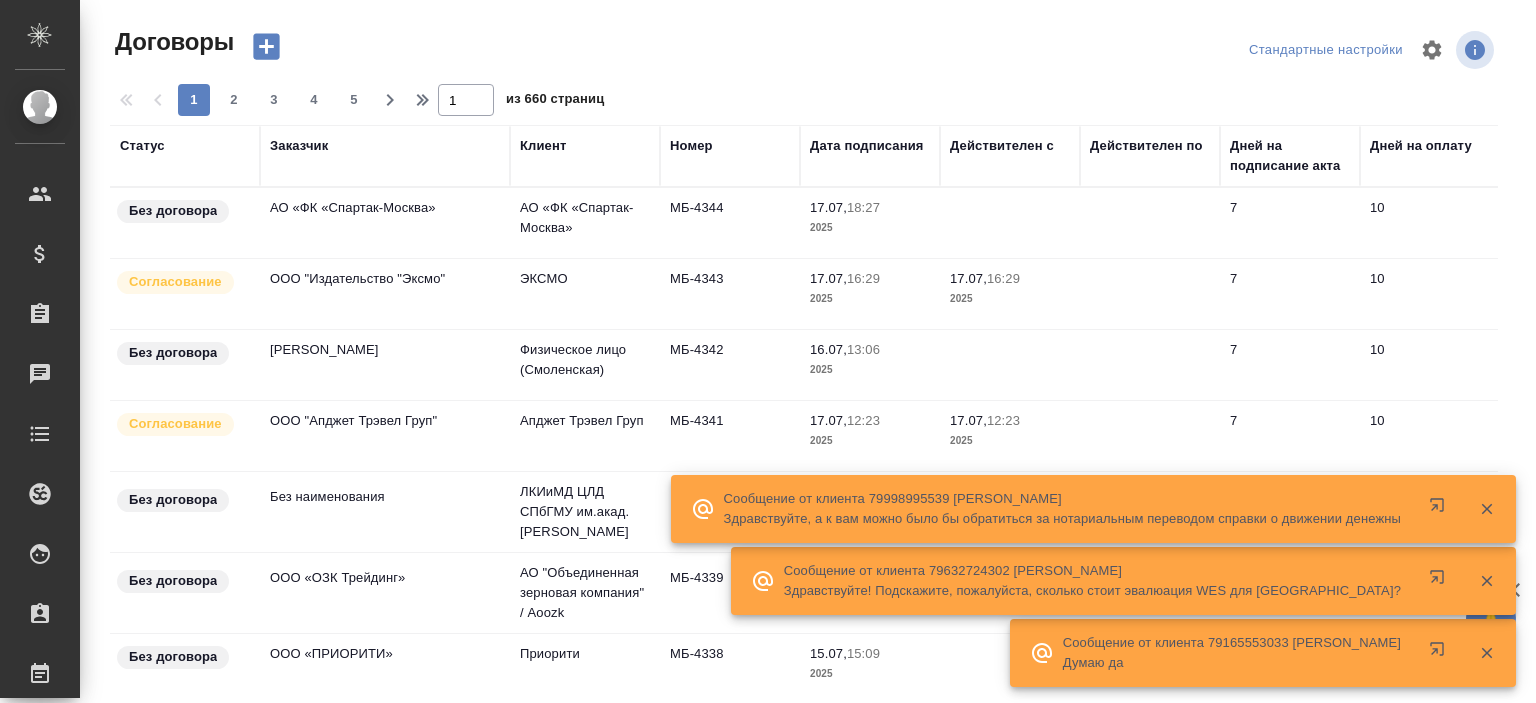 scroll, scrollTop: 0, scrollLeft: 0, axis: both 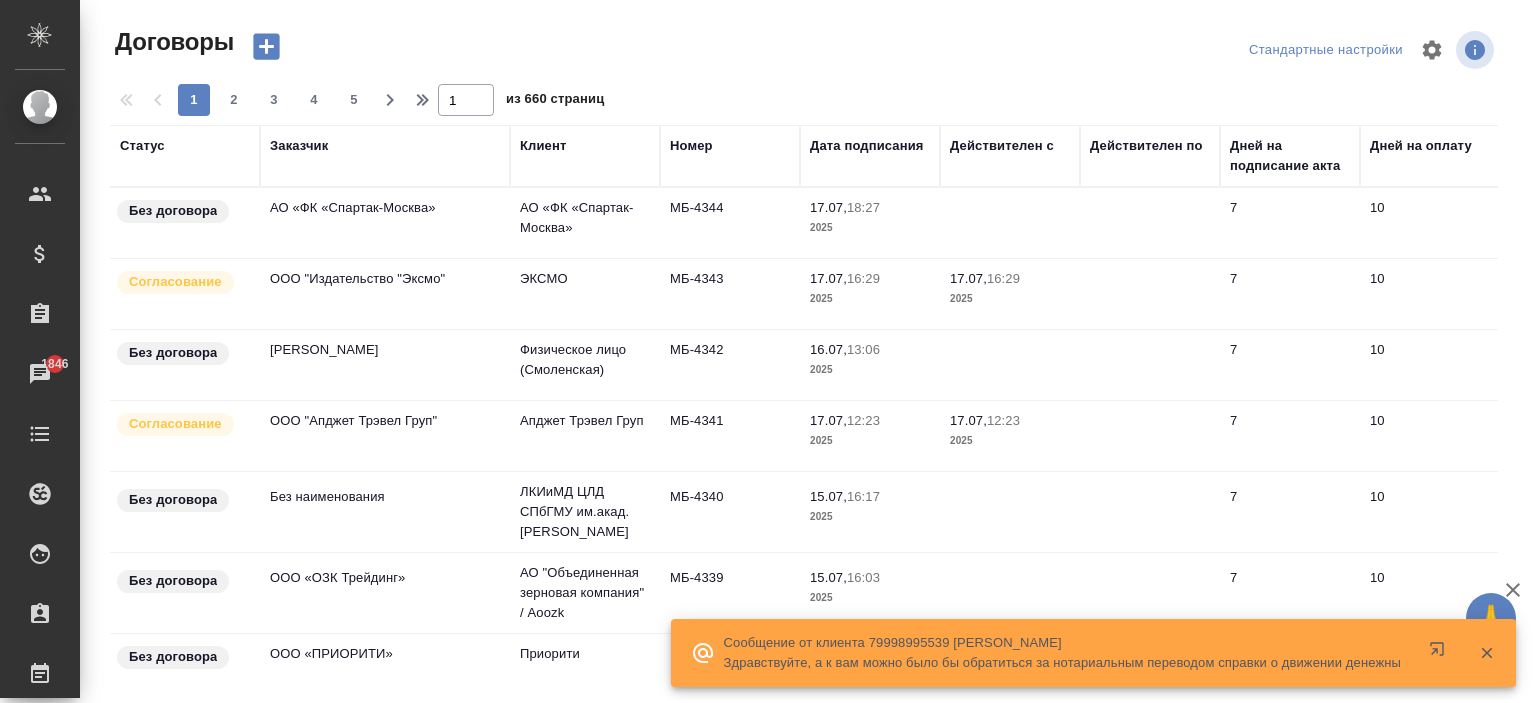 click 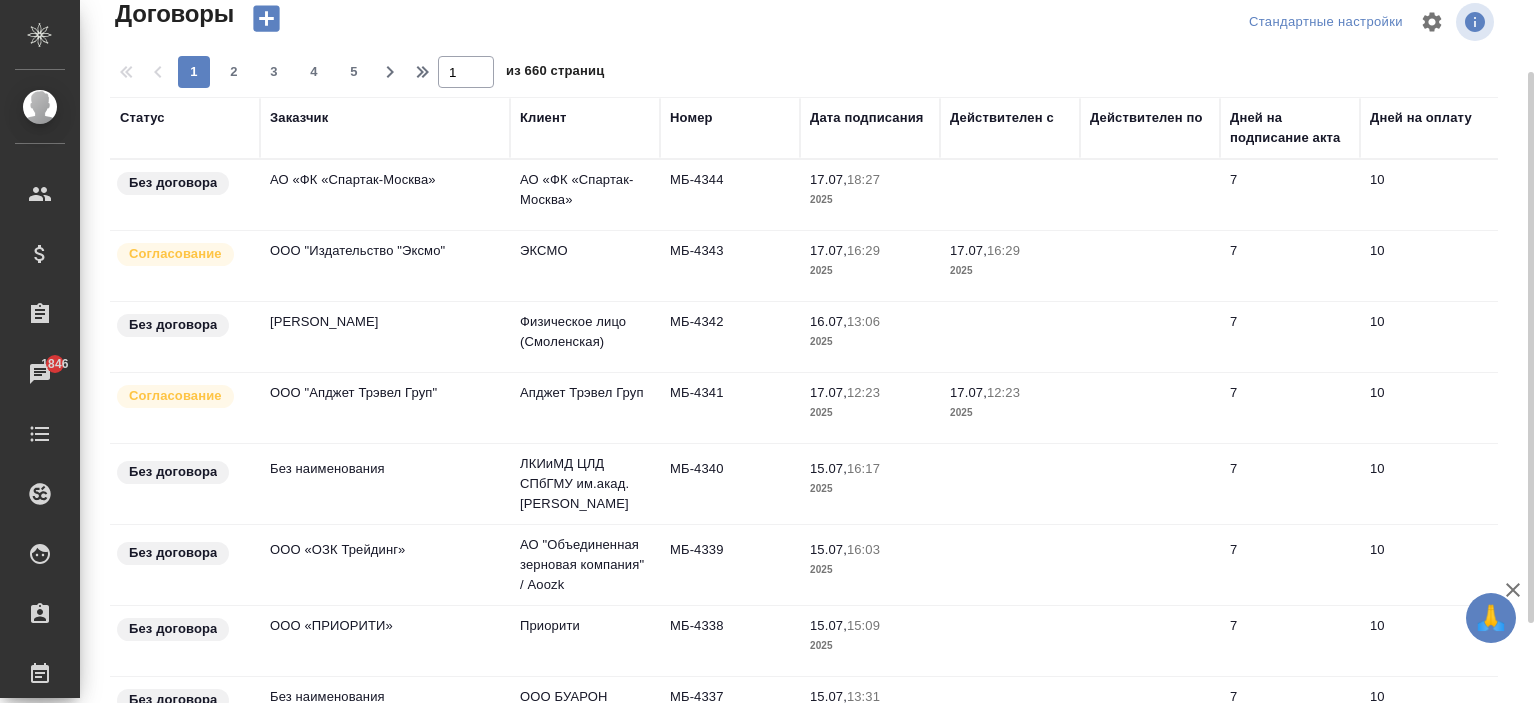 scroll, scrollTop: 0, scrollLeft: 0, axis: both 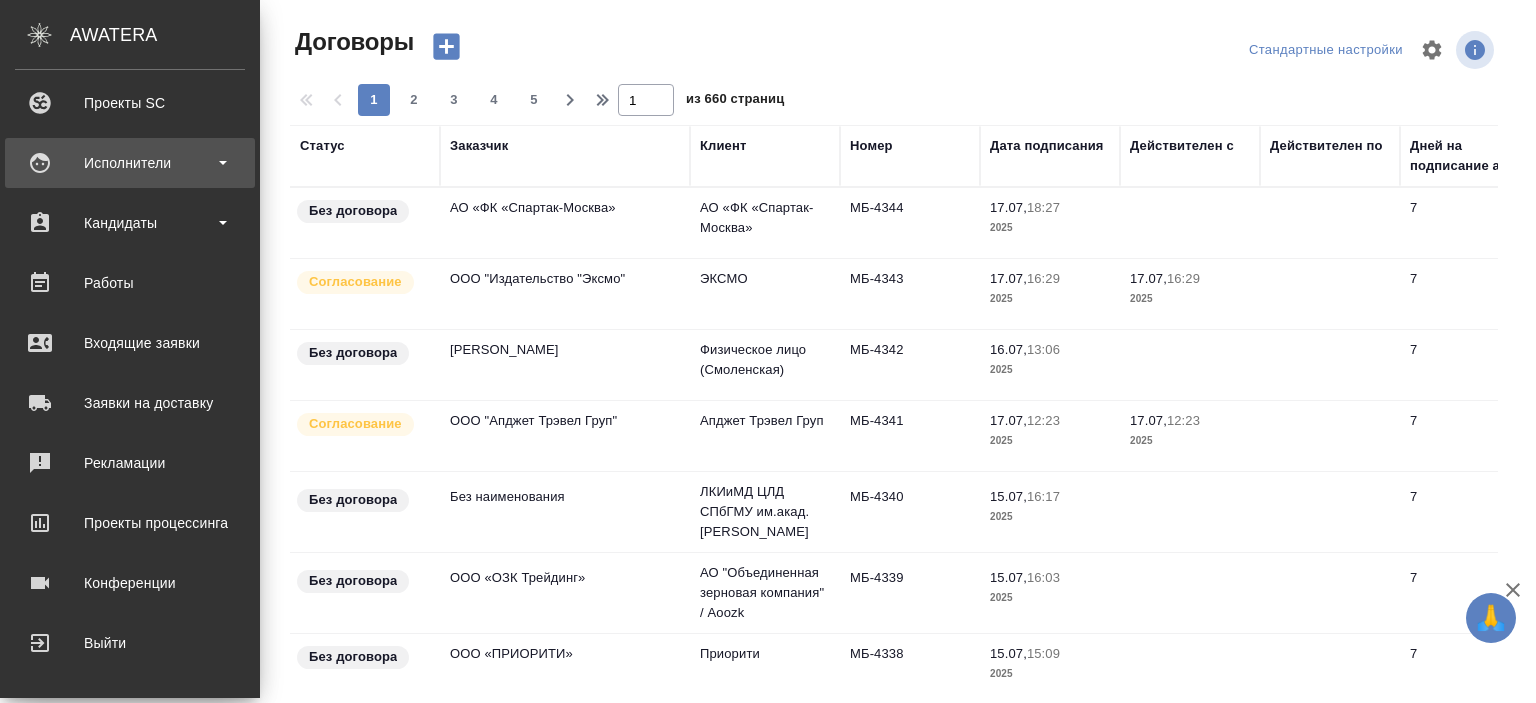 click on "Исполнители" at bounding box center (130, 163) 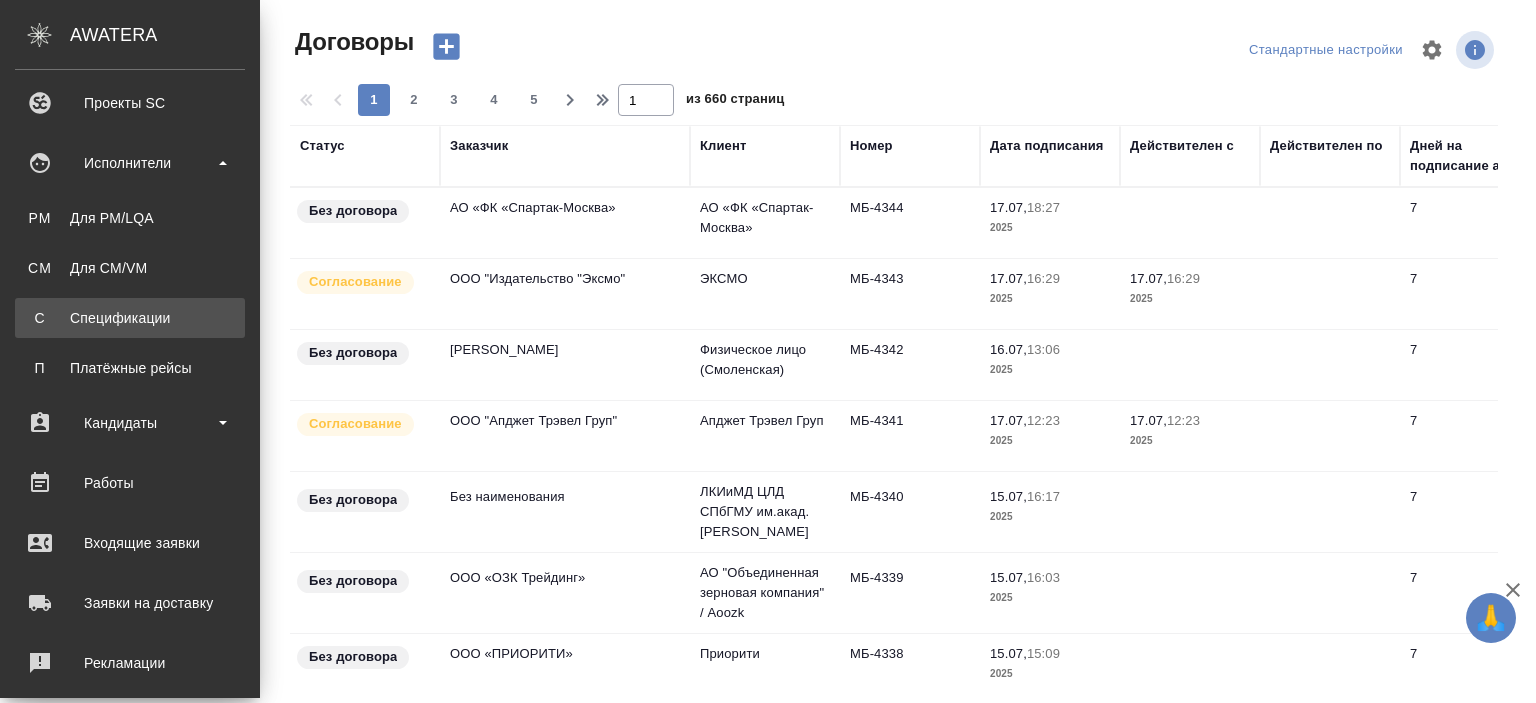 click on "Спецификации" at bounding box center (130, 318) 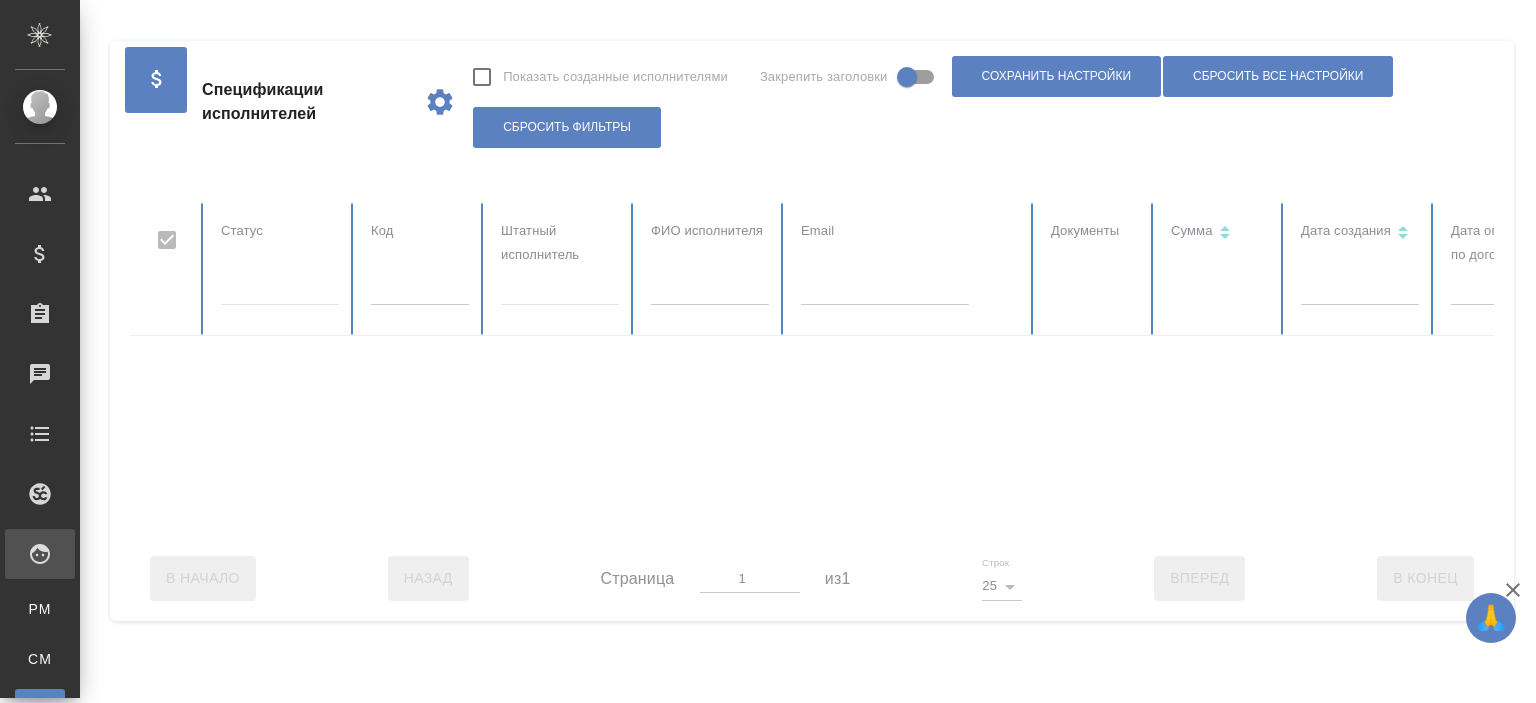 checkbox on "false" 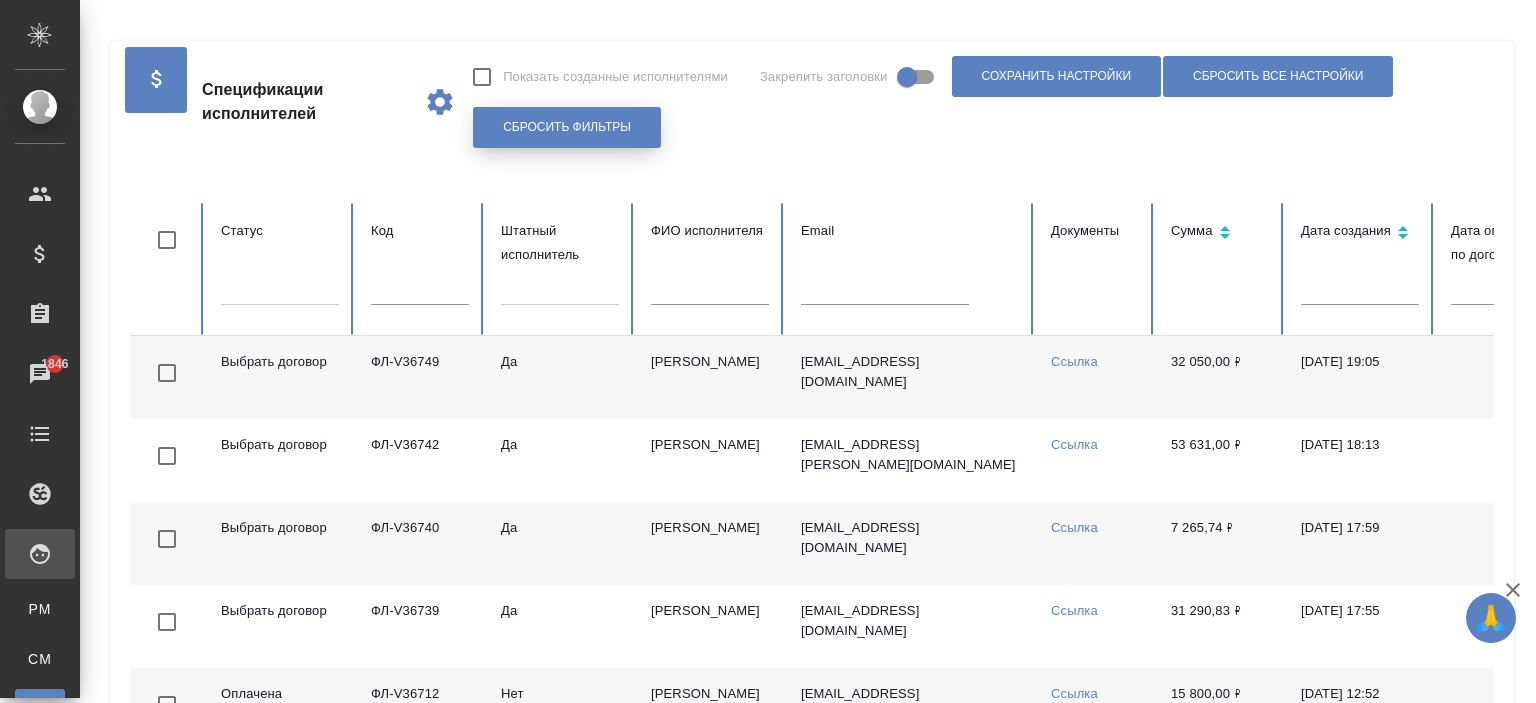 click on "Сбросить фильтры" at bounding box center [567, 127] 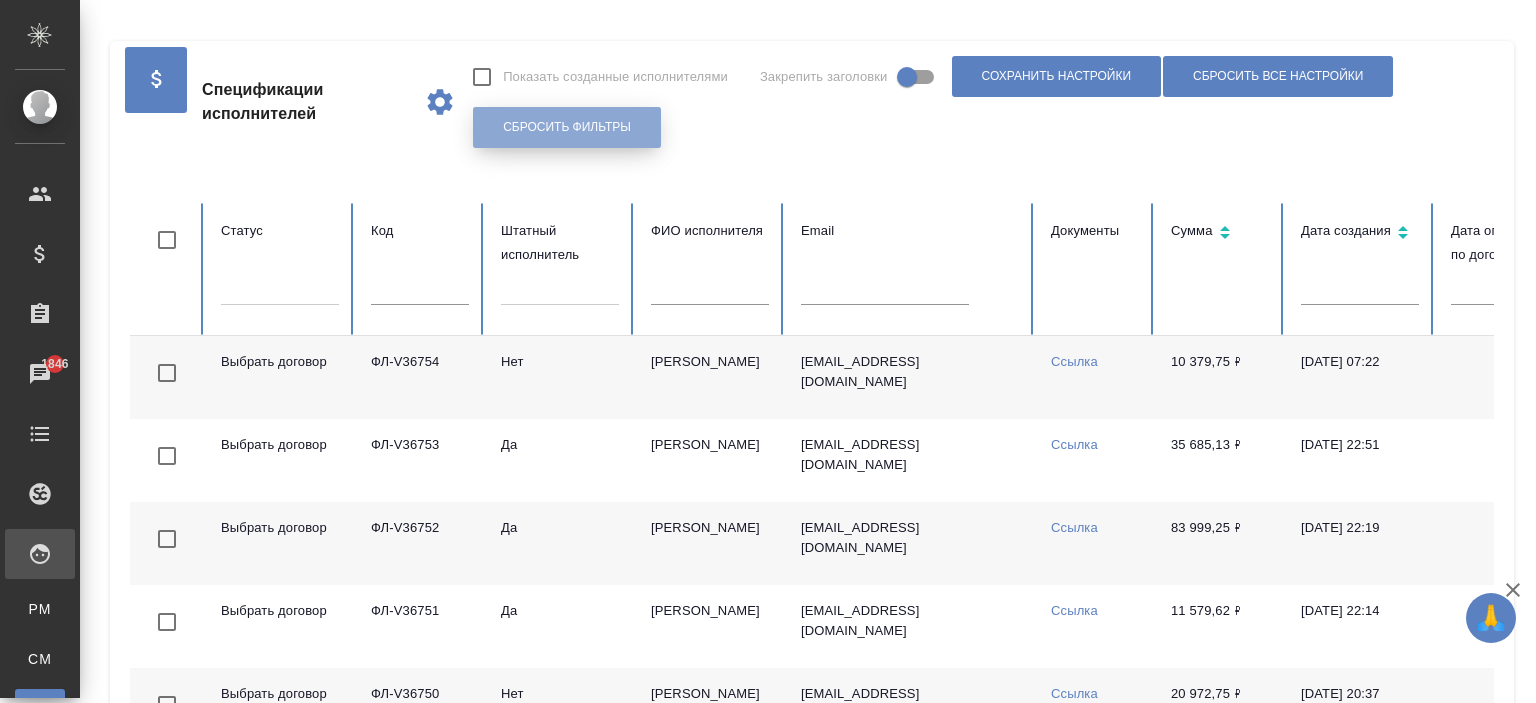 click on "Сбросить фильтры" at bounding box center [567, 127] 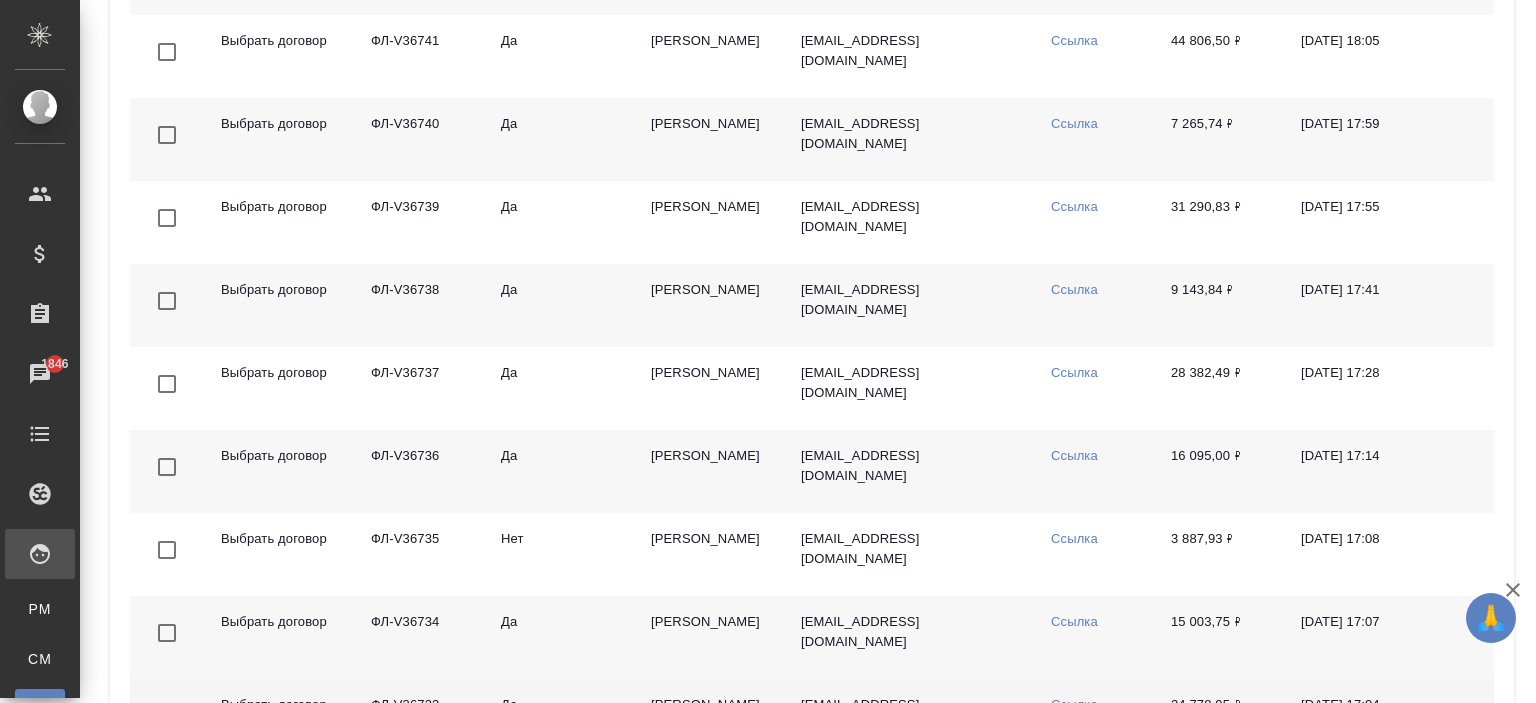 scroll, scrollTop: 1854, scrollLeft: 0, axis: vertical 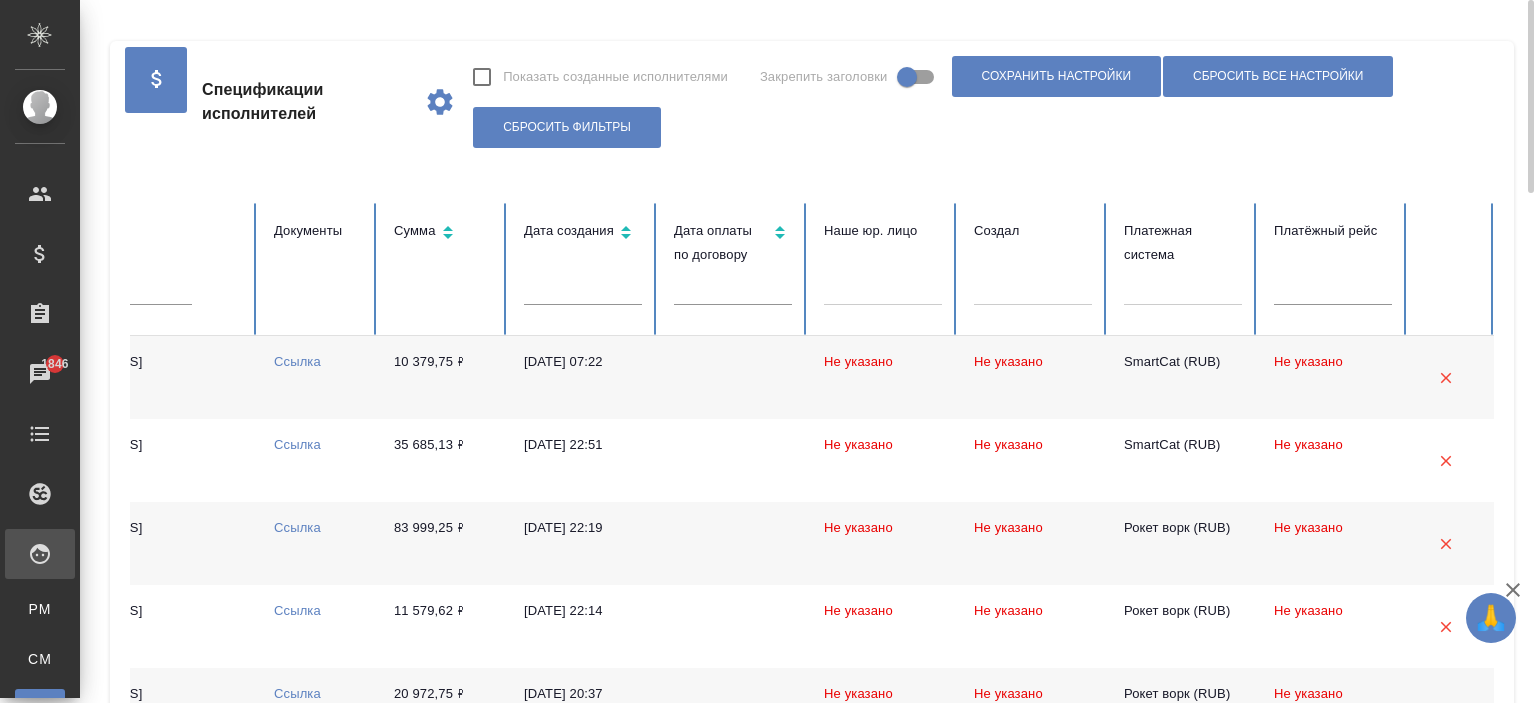 click at bounding box center [1183, 285] 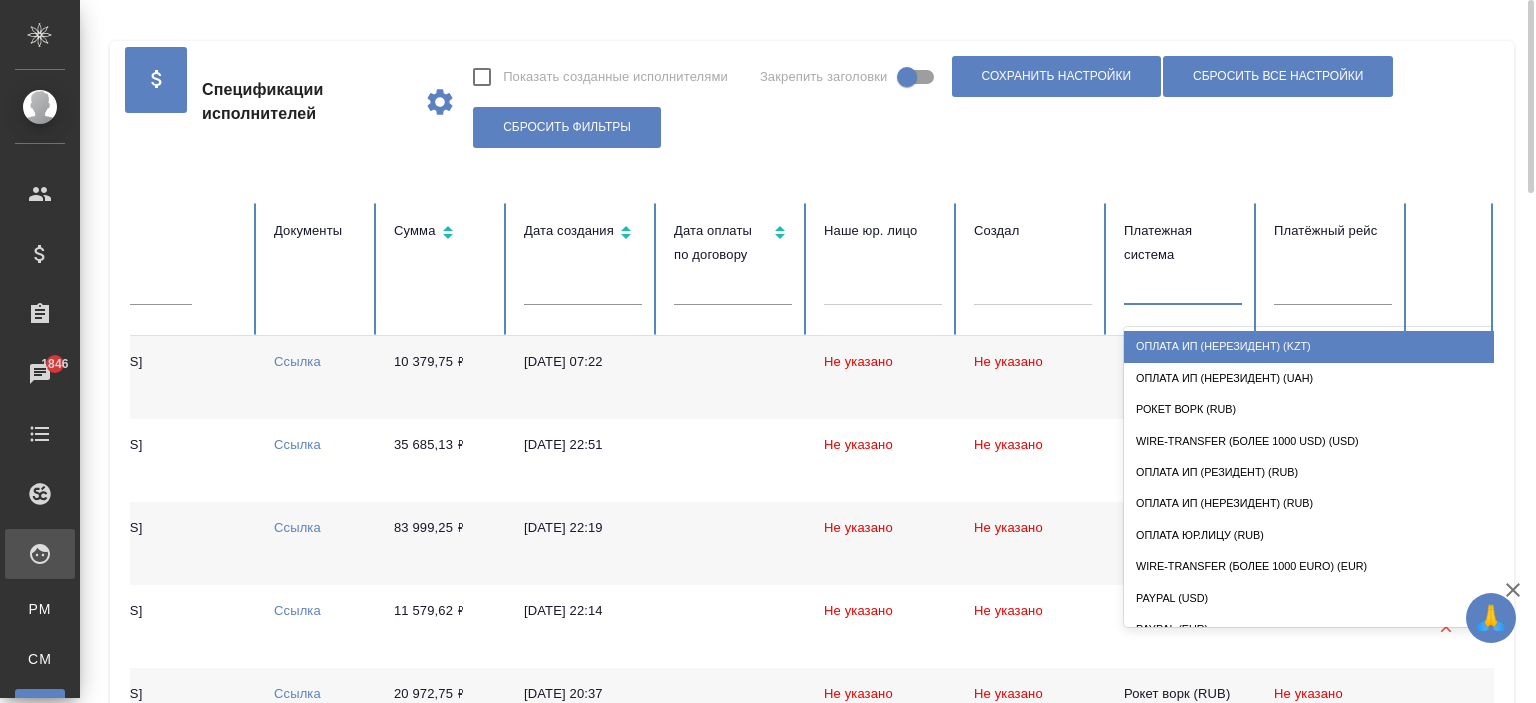 click on "Оплата ИП (нерезидент) (KZT)" at bounding box center [1324, 346] 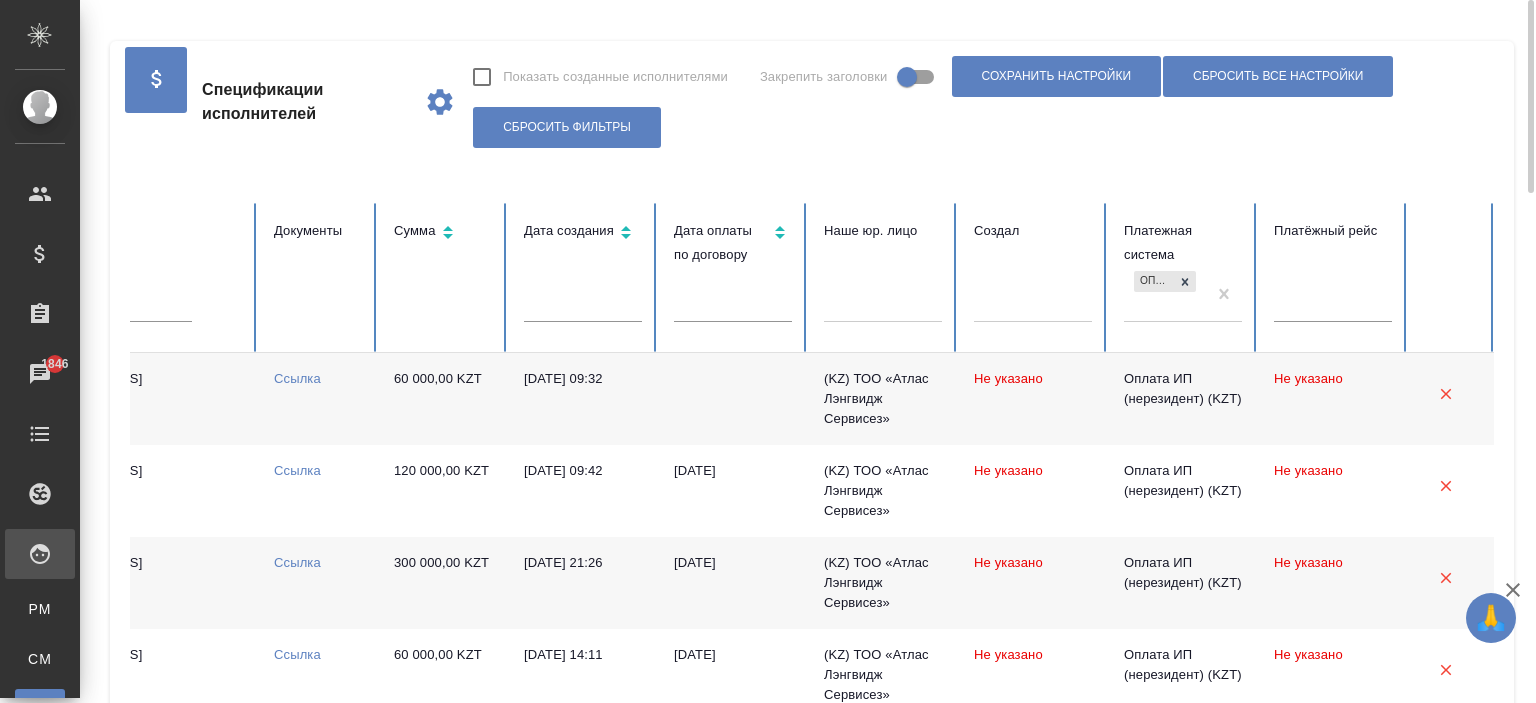 click on "Оплата ИП (нерезидент) (KZT)" at bounding box center [1165, 294] 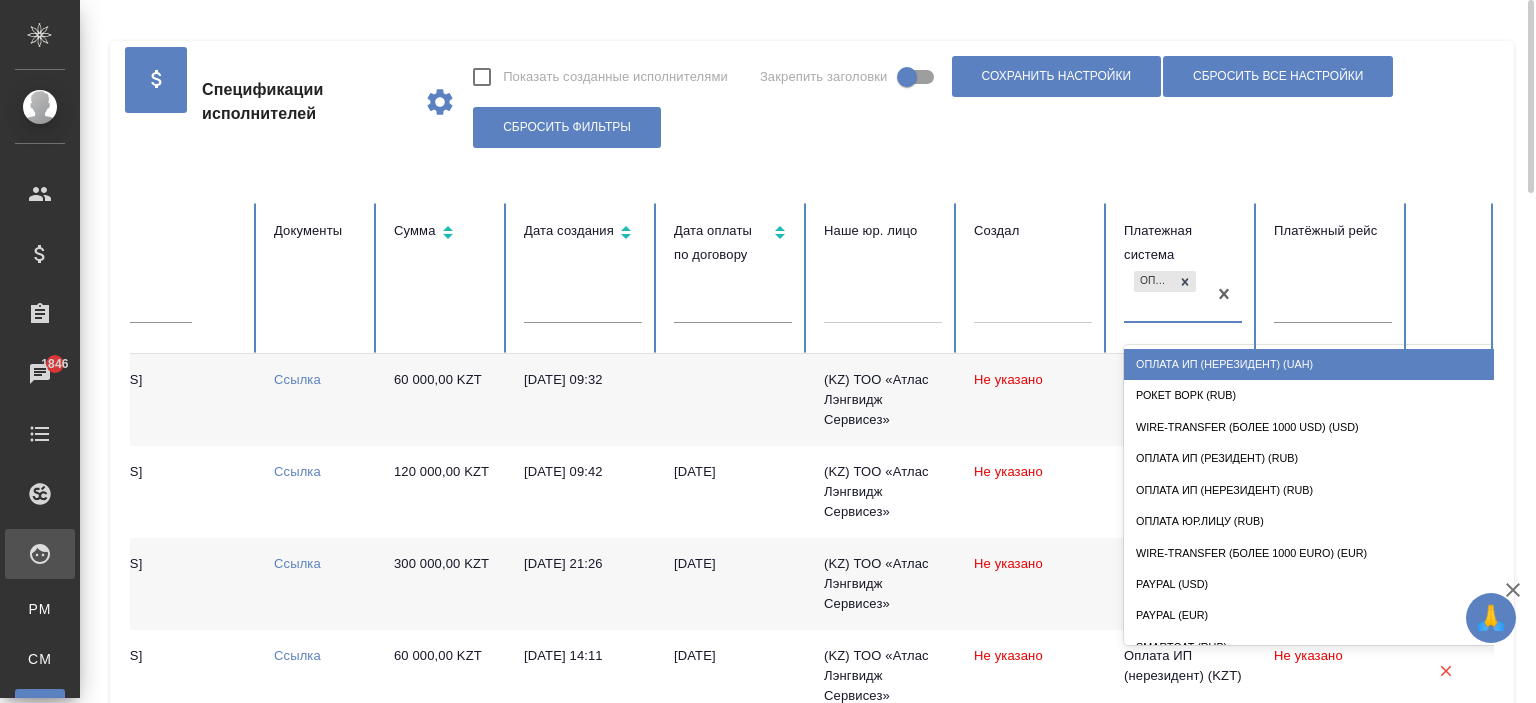 click on "Оплата ИП (нерезидент) (UAH)" at bounding box center [1324, 364] 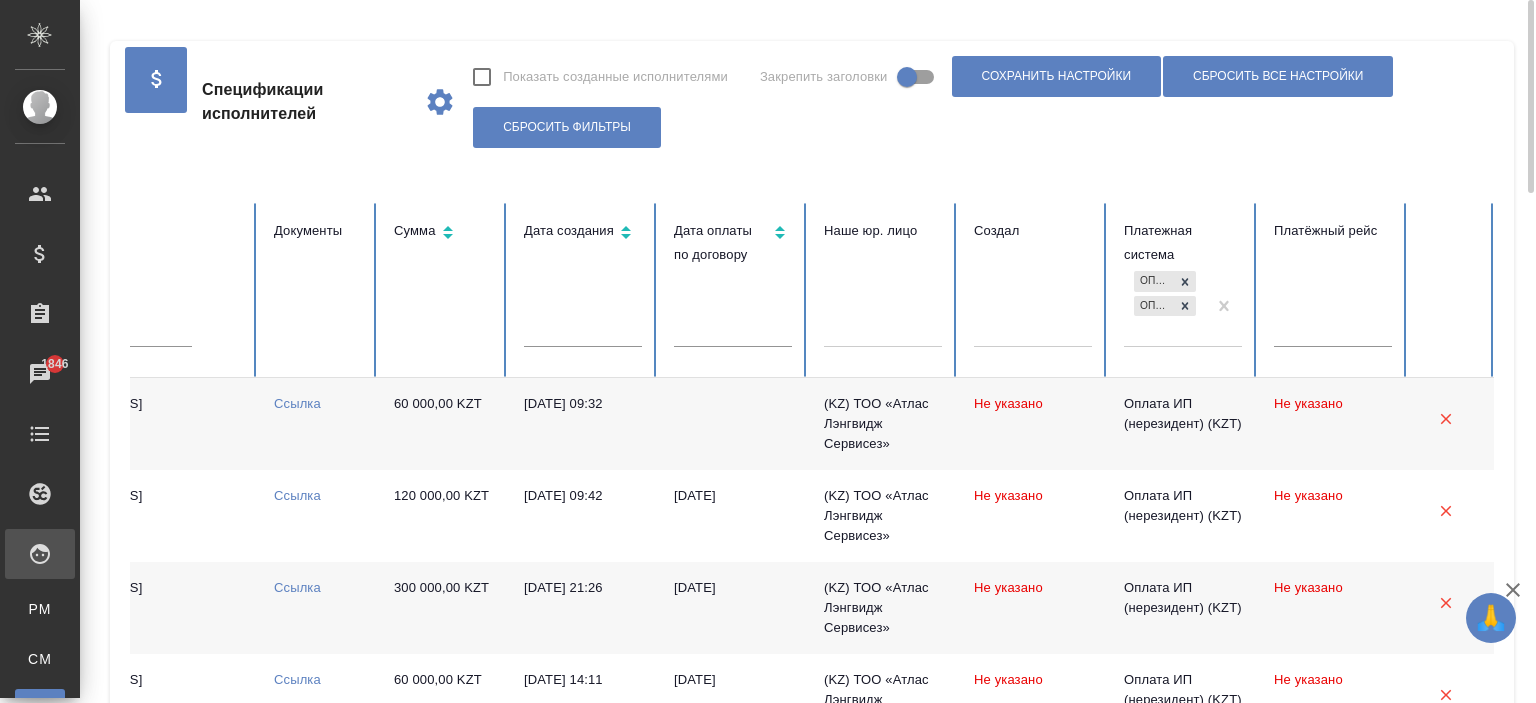 click on "Оплата ИП (нерезидент) (KZT) Оплата ИП (нерезидент) (UAH)" at bounding box center (1165, 306) 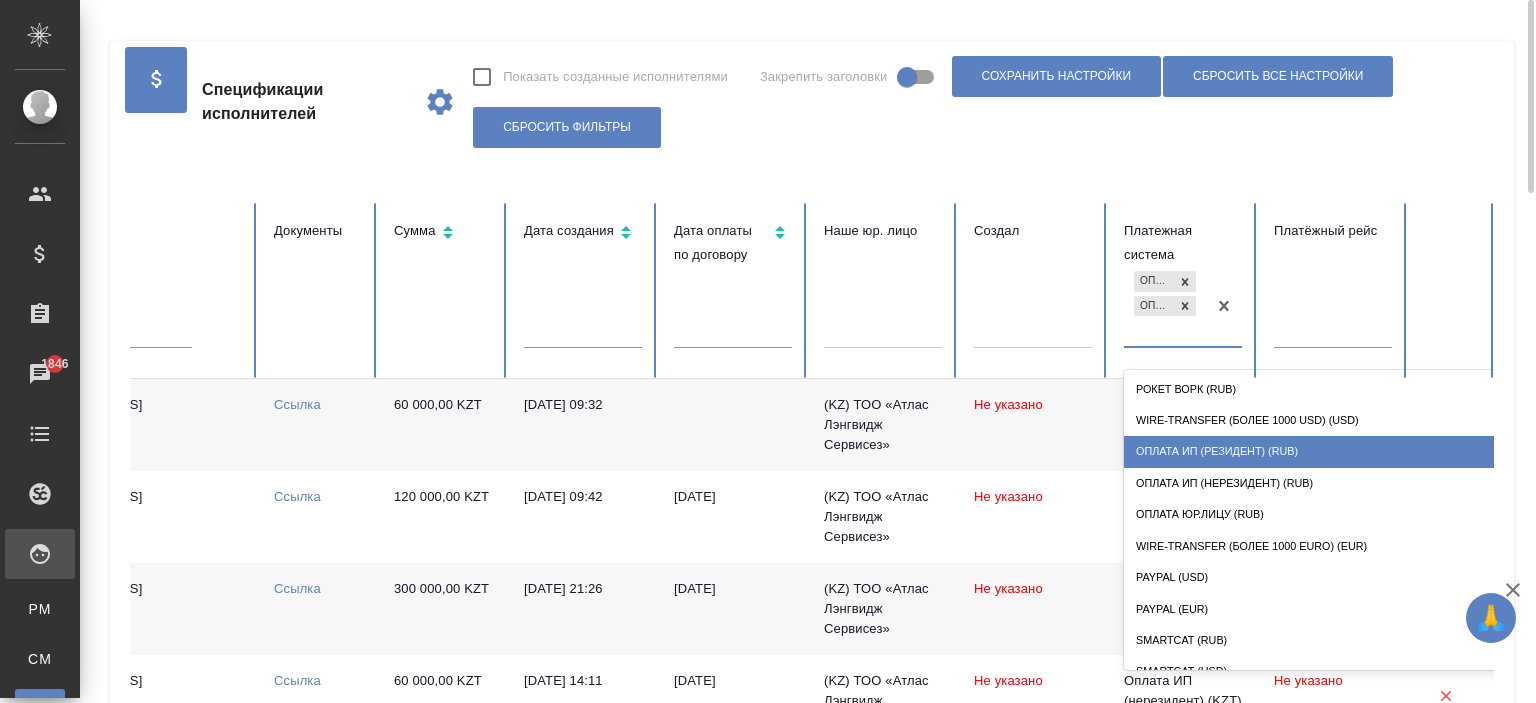 click on "Оплата ИП (резидент) (RUB)" at bounding box center (1324, 451) 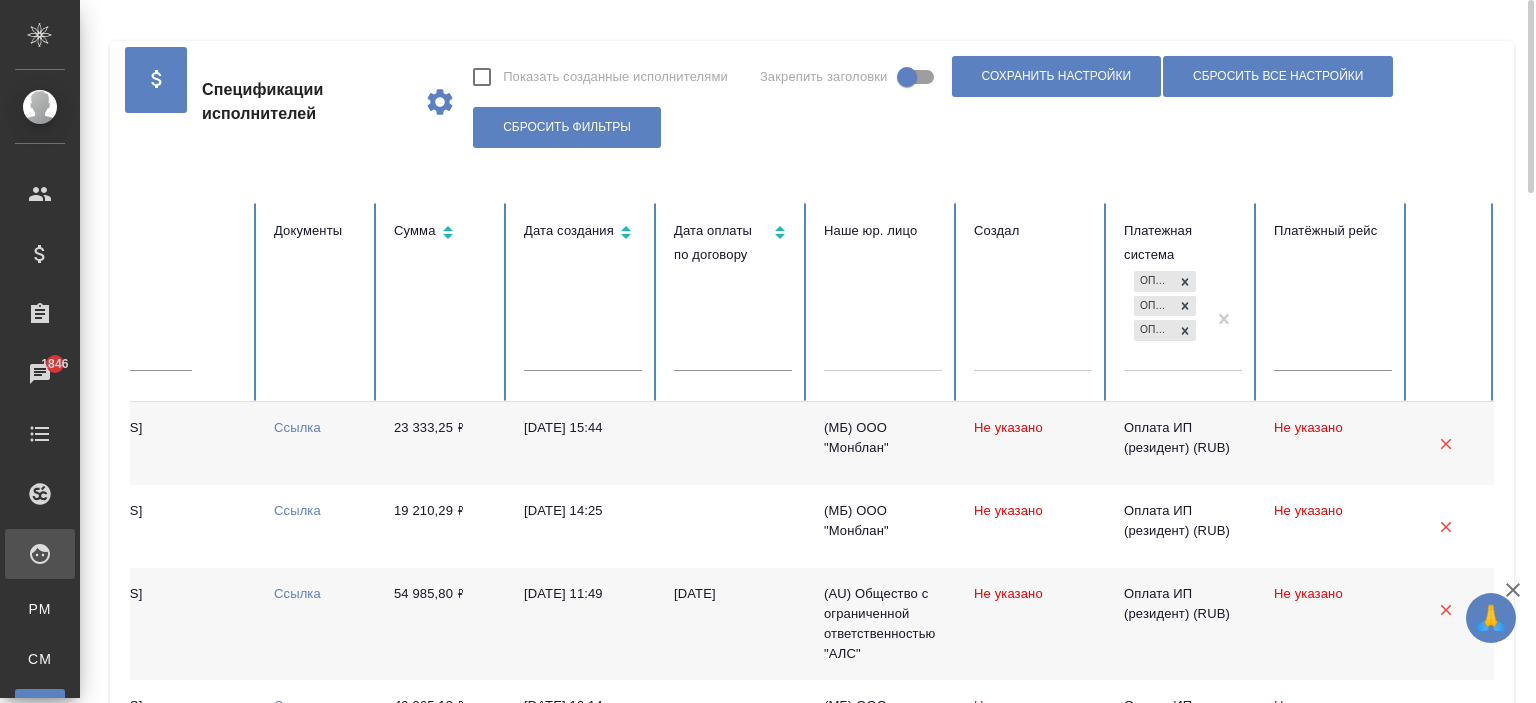 click on "Оплата ИП (нерезидент) (KZT) Оплата ИП (нерезидент) (UAH) Оплата ИП (резидент) (RUB)" at bounding box center (1165, 318) 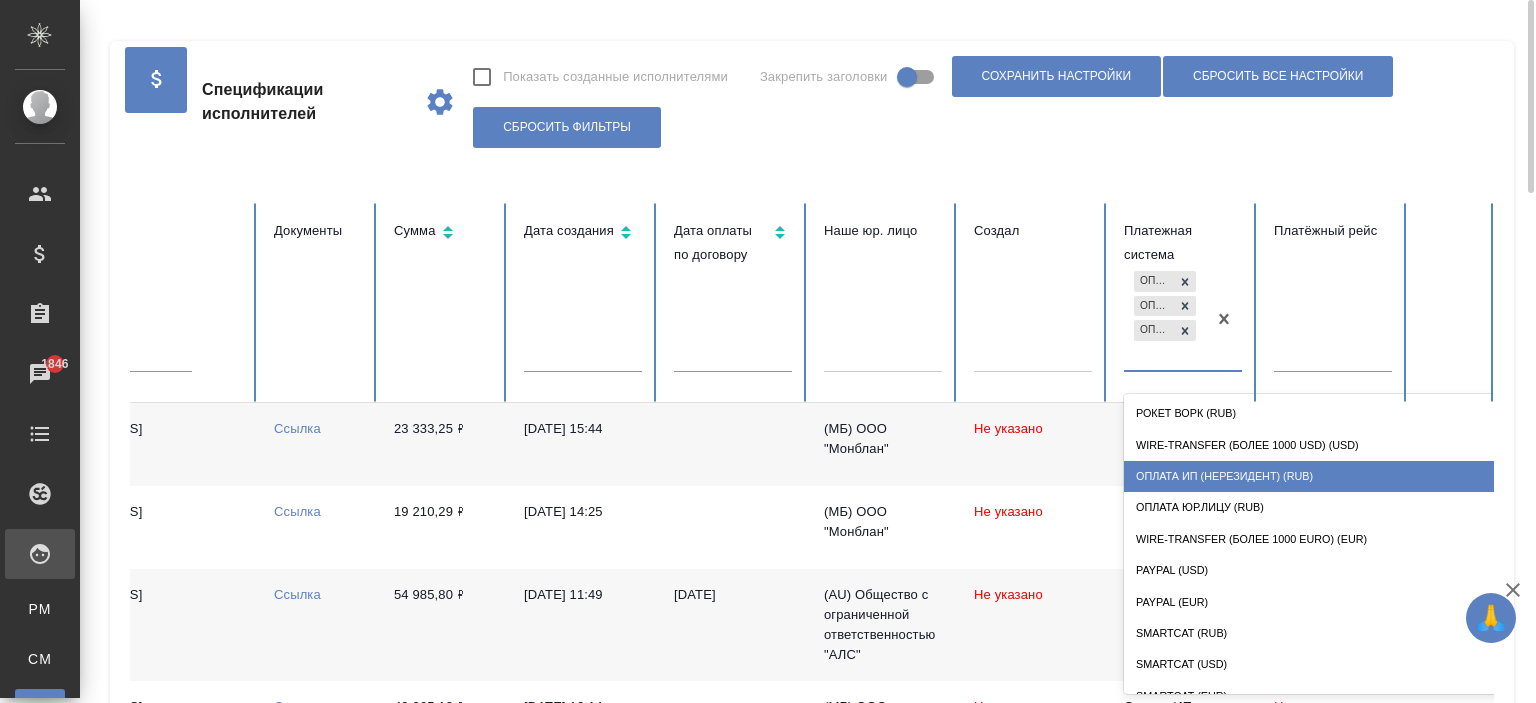 click on "Оплата ИП (нерезидент) (RUB)" at bounding box center (1324, 476) 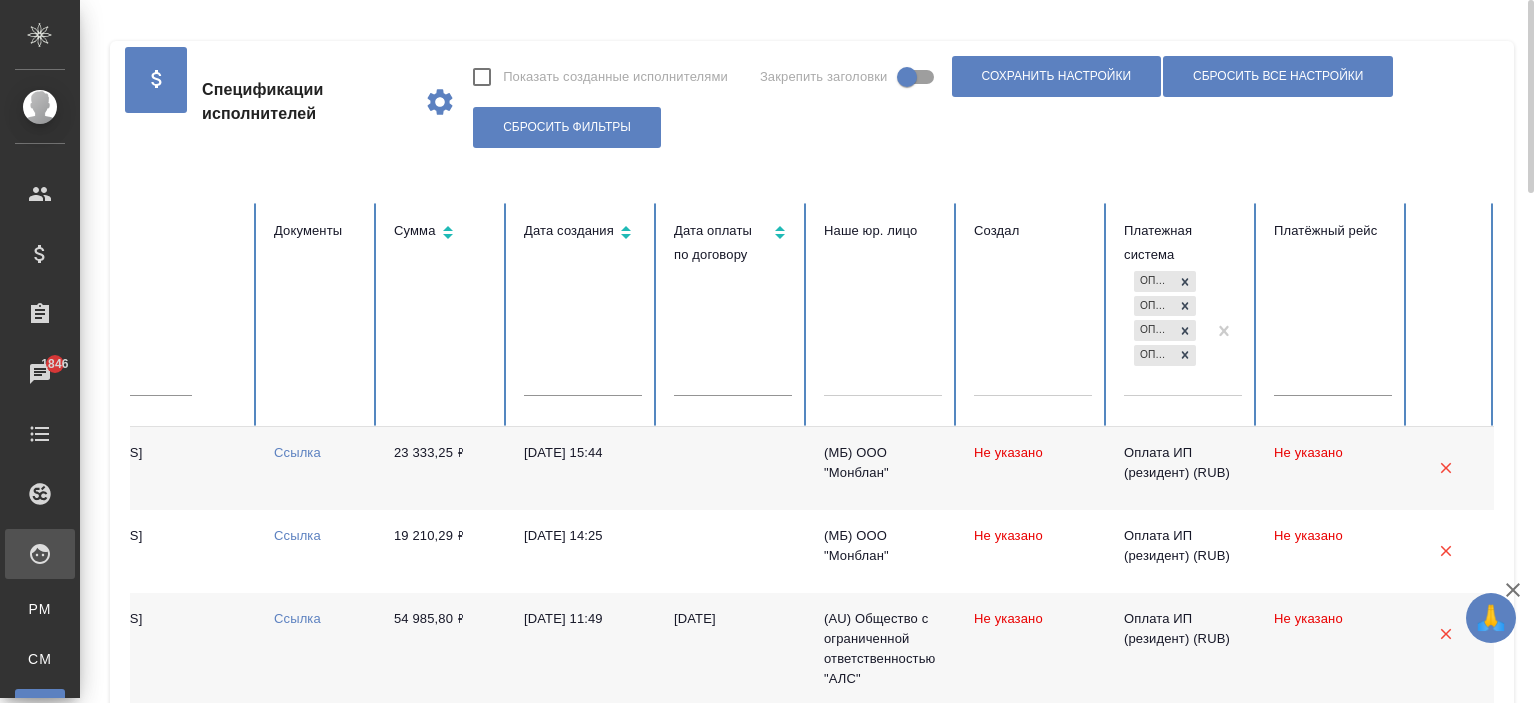 click on "Оплата ИП (нерезидент) (KZT) Оплата ИП (нерезидент) (UAH) Оплата ИП (резидент) (RUB) Оплата ИП (нерезидент) (RUB)" at bounding box center (1165, 330) 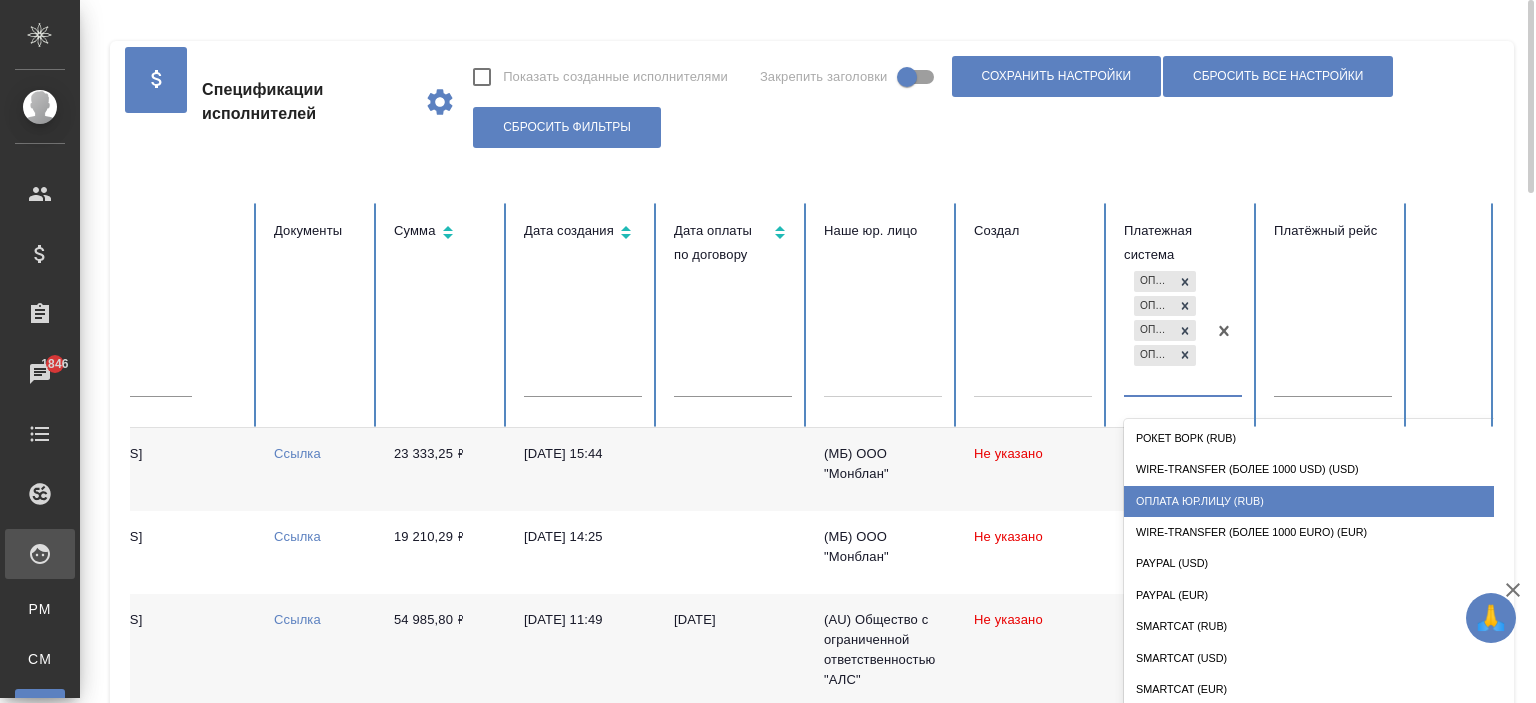 click on "Оплата Юр.лицу (RUB)" at bounding box center (1324, 501) 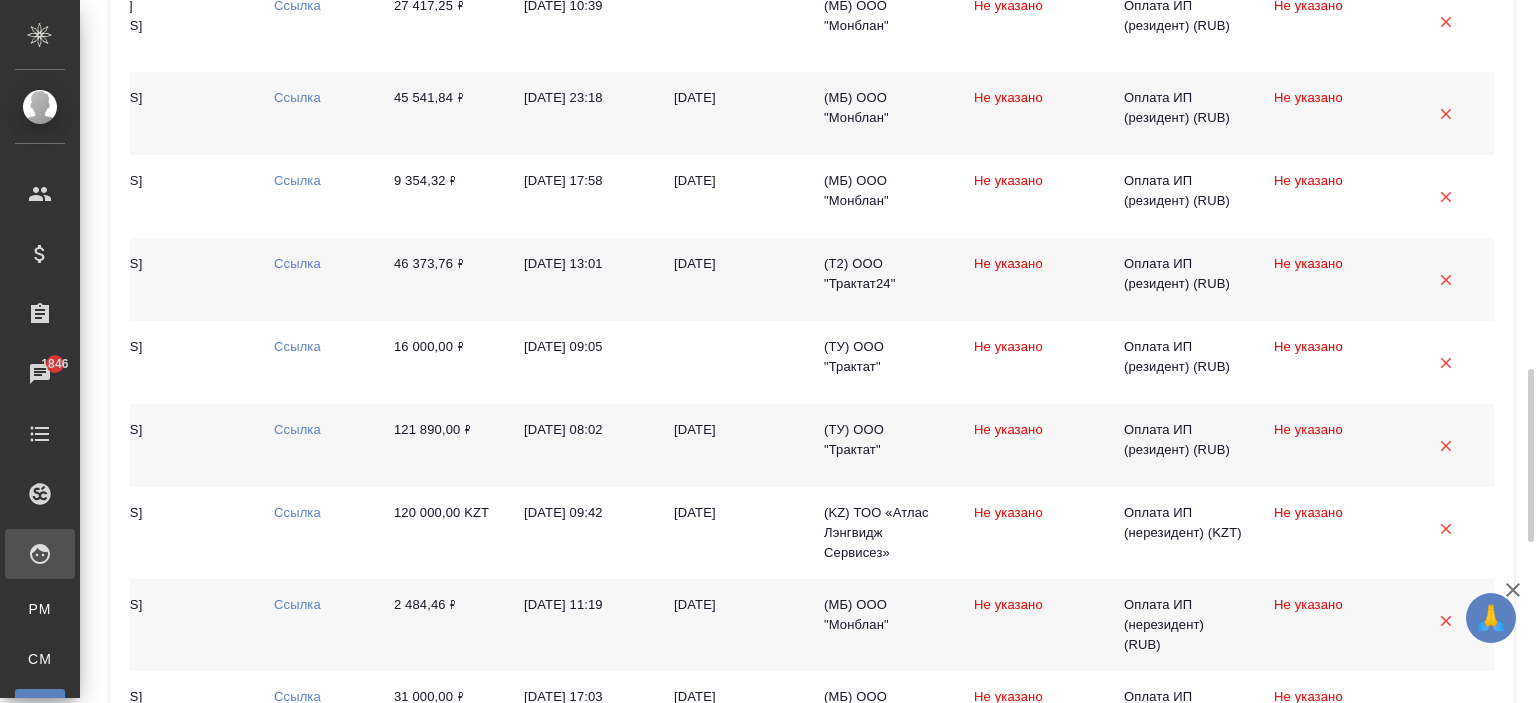 scroll, scrollTop: 2152, scrollLeft: 0, axis: vertical 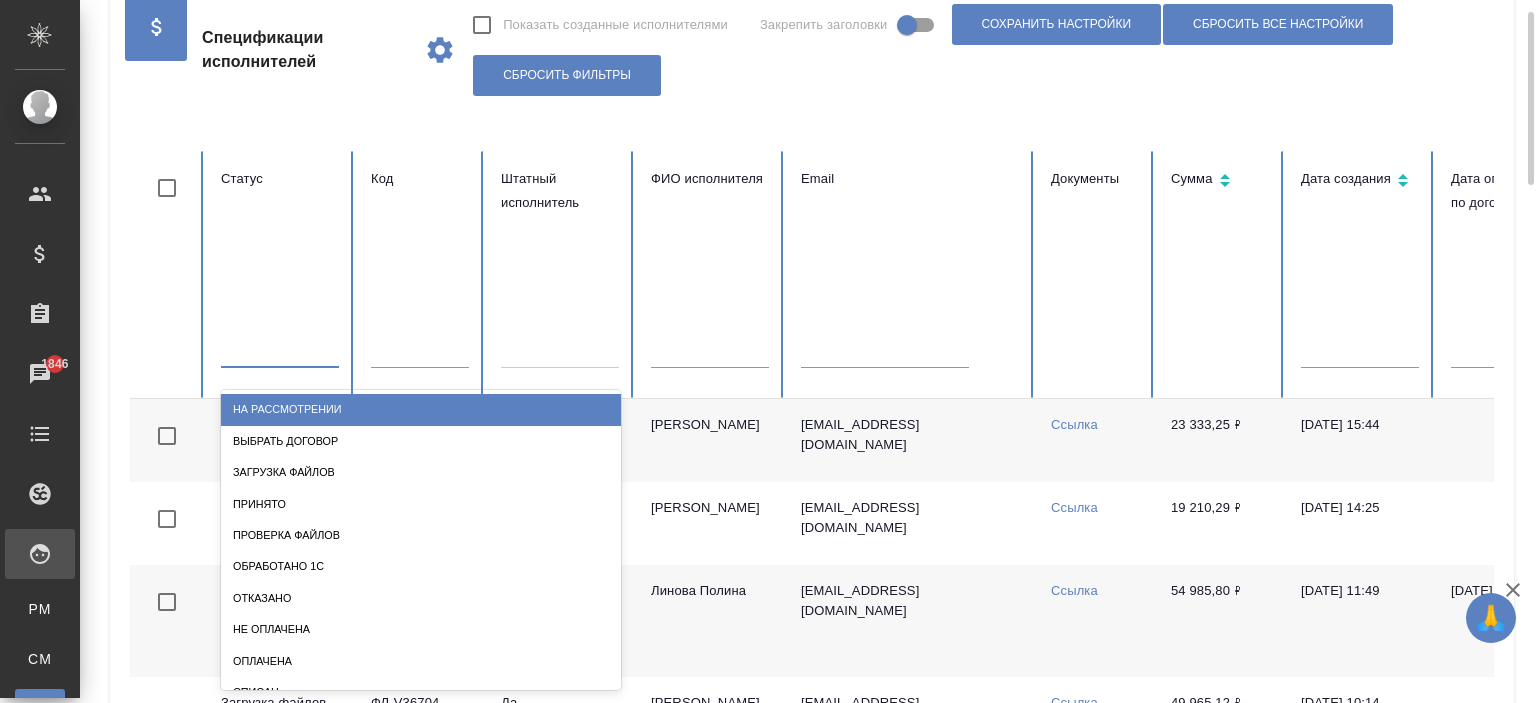 click at bounding box center (280, 348) 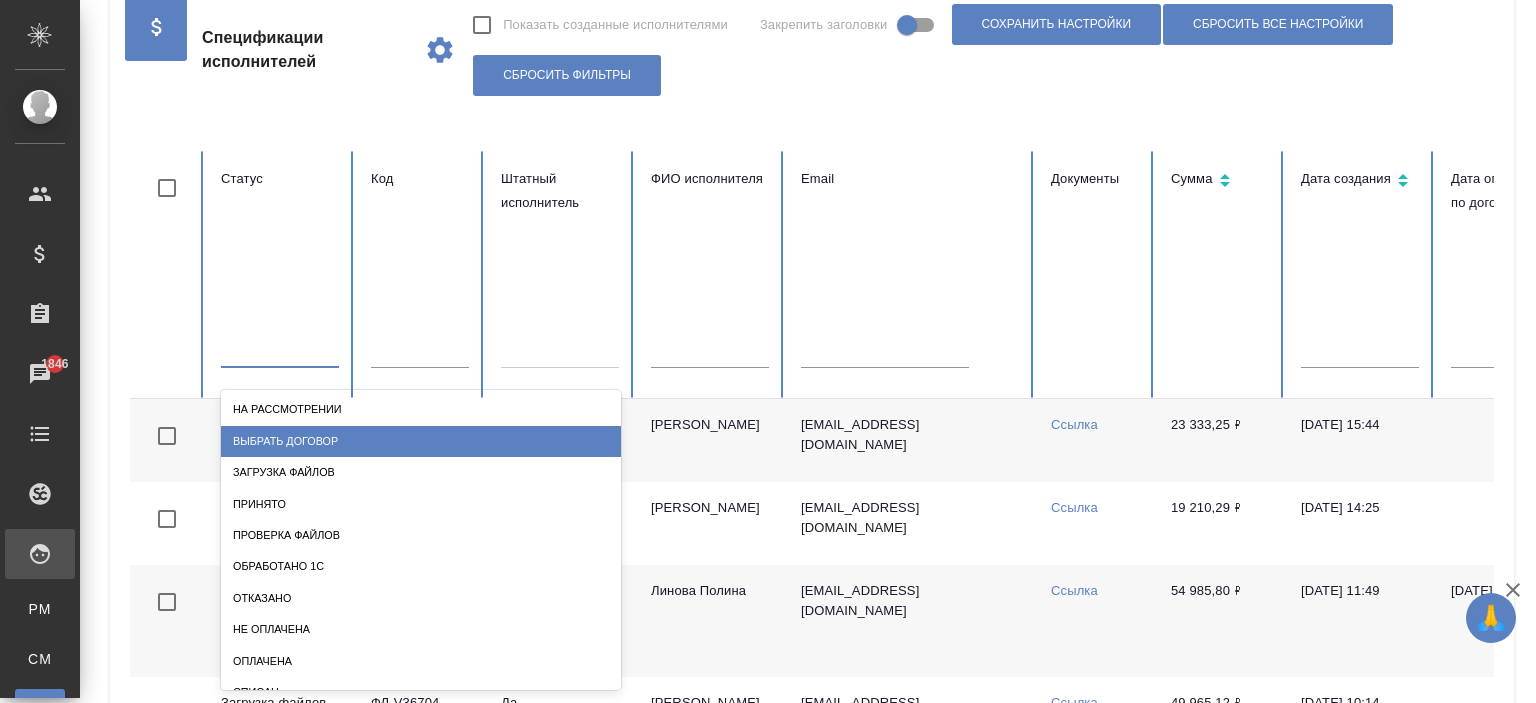 click on "Выбрать договор" at bounding box center [421, 441] 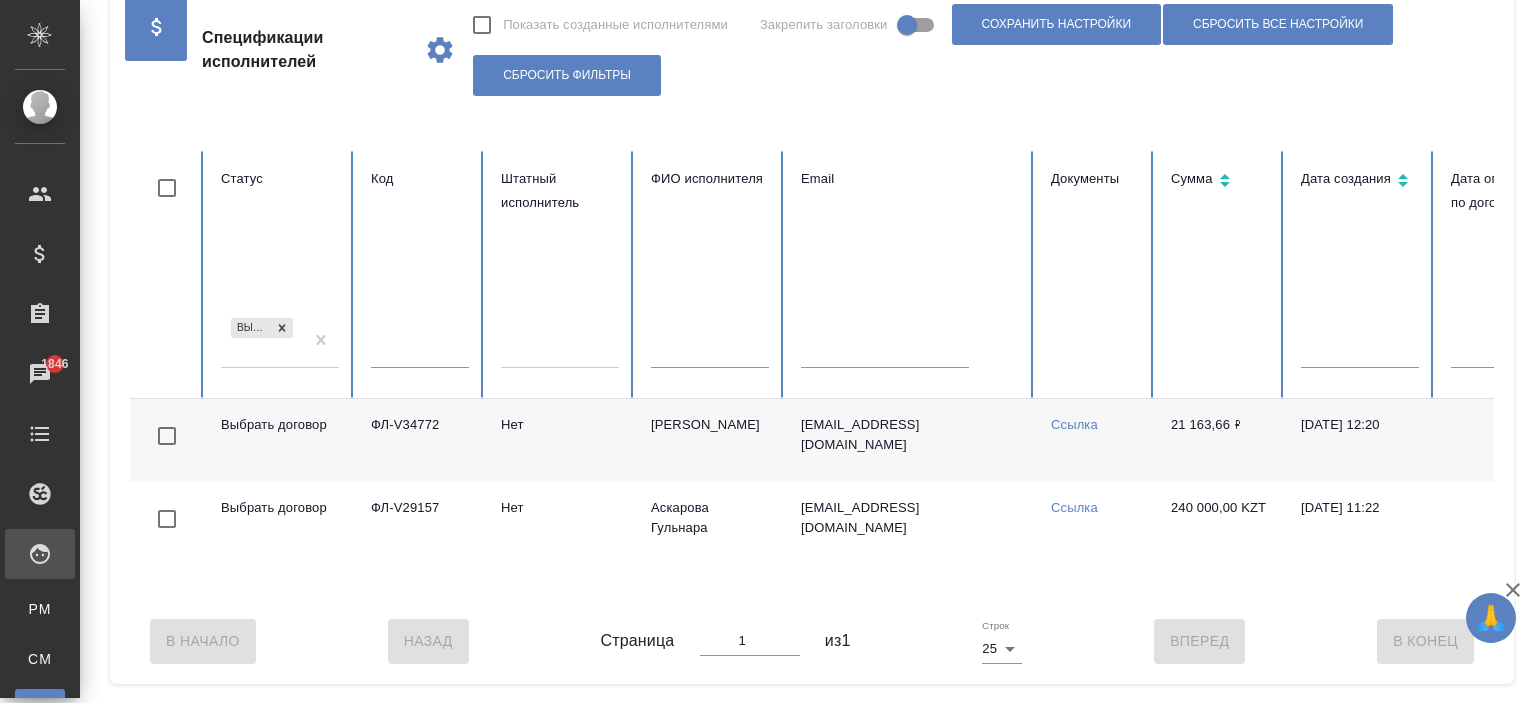 click on "Выбрать договор" at bounding box center (280, 348) 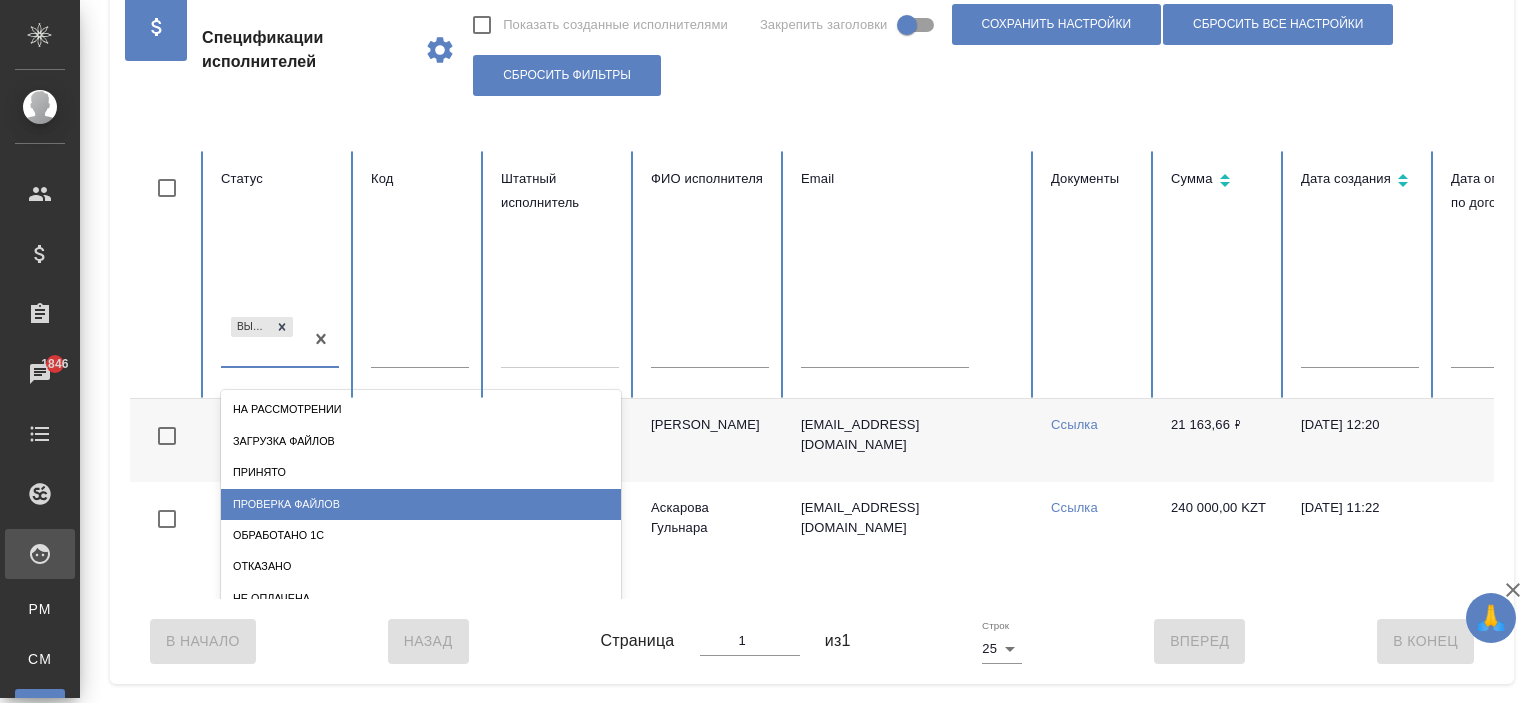click on "Проверка файлов" at bounding box center [421, 504] 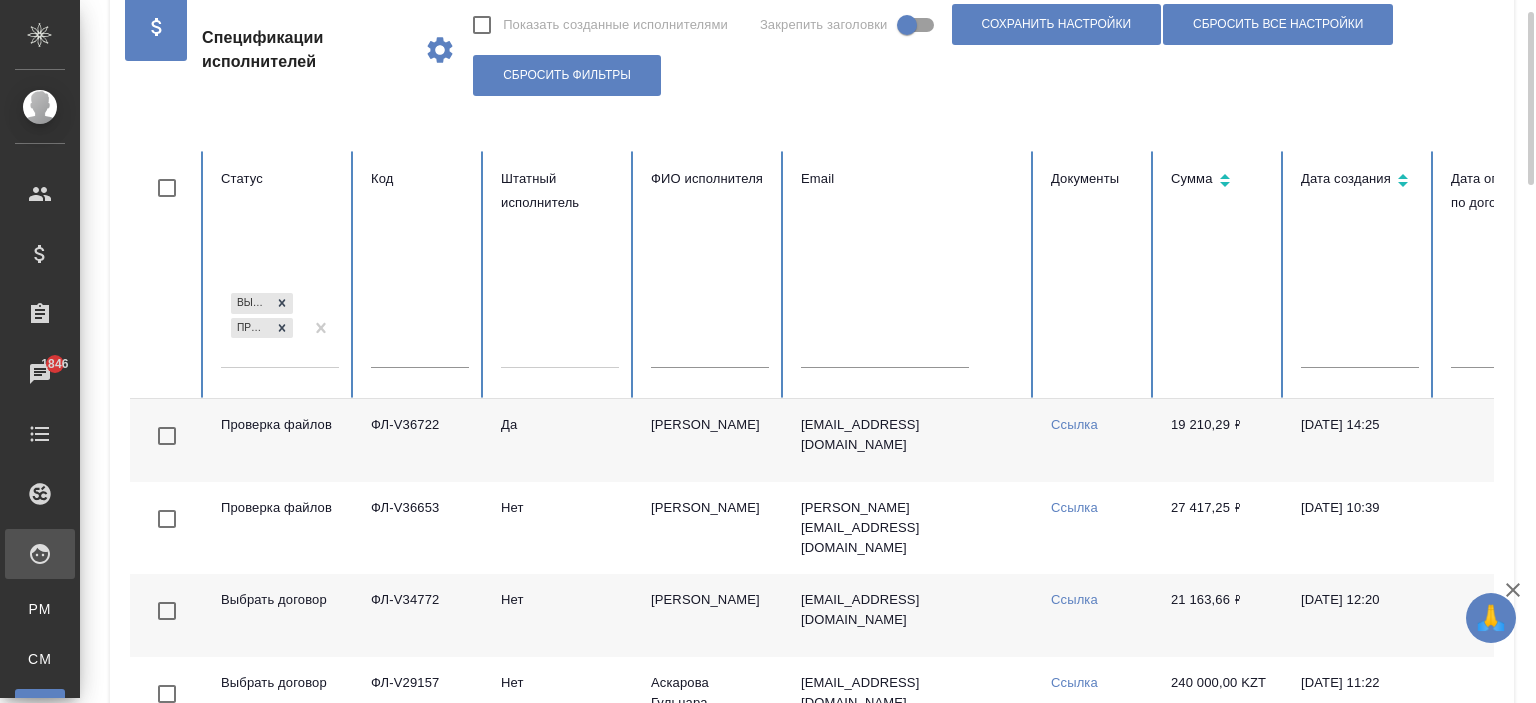 scroll, scrollTop: 152, scrollLeft: 0, axis: vertical 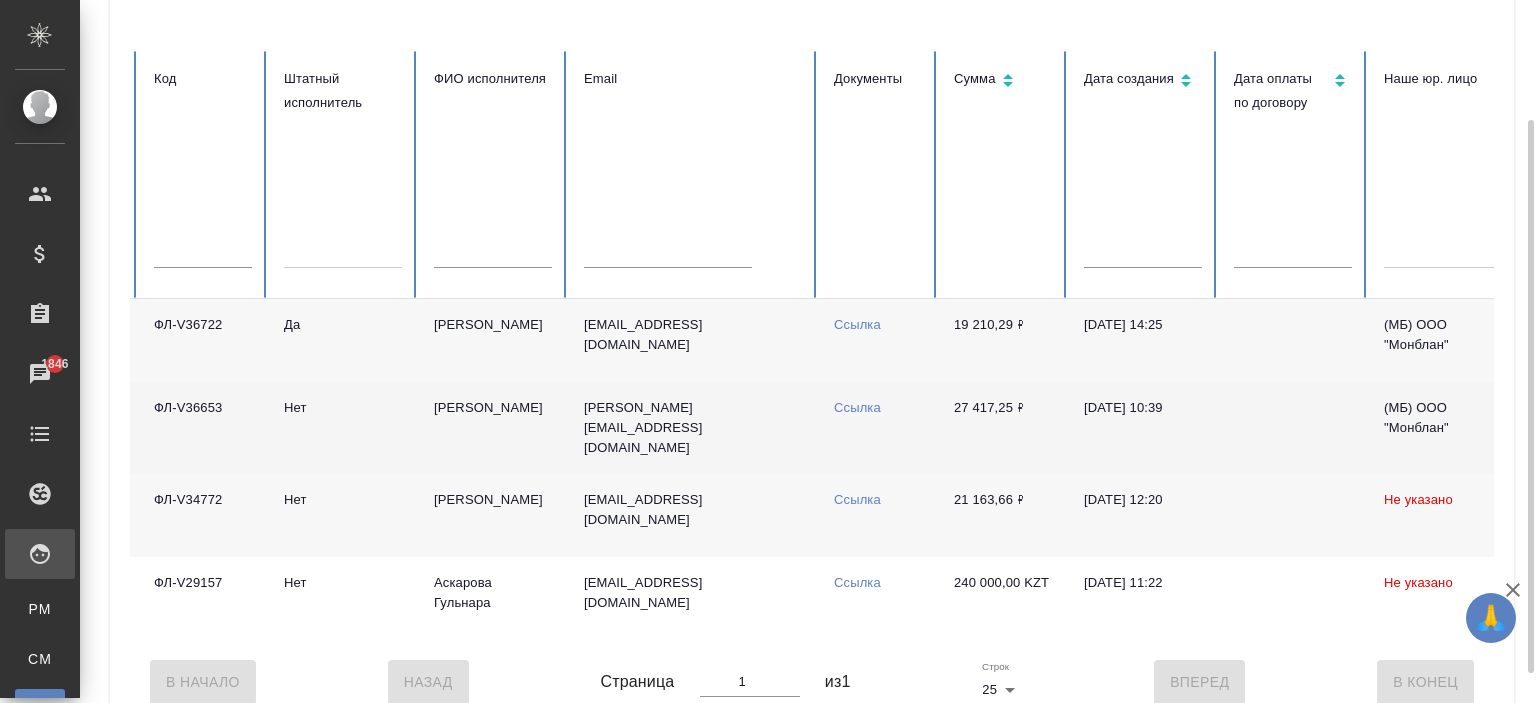 click on "Вареца Петр Владимирович" at bounding box center [493, 428] 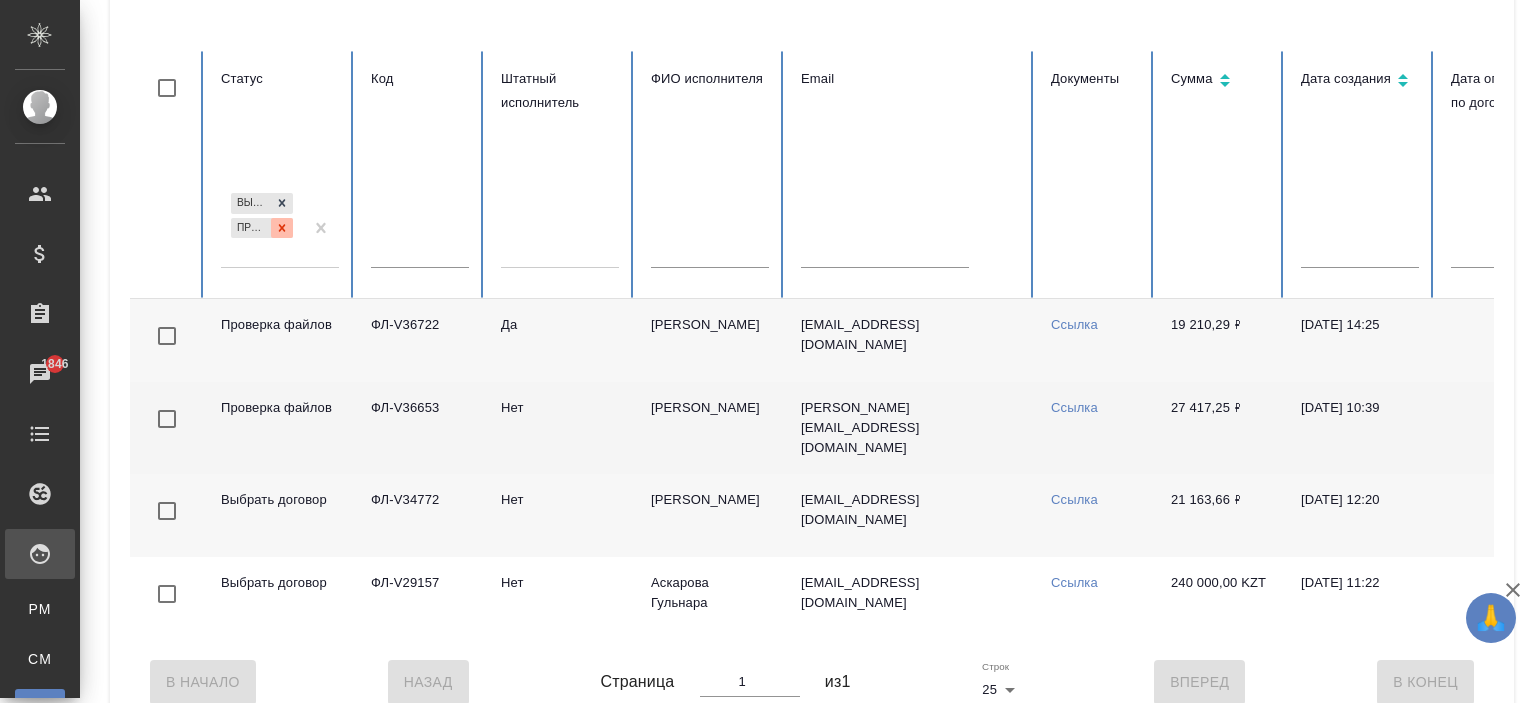 click 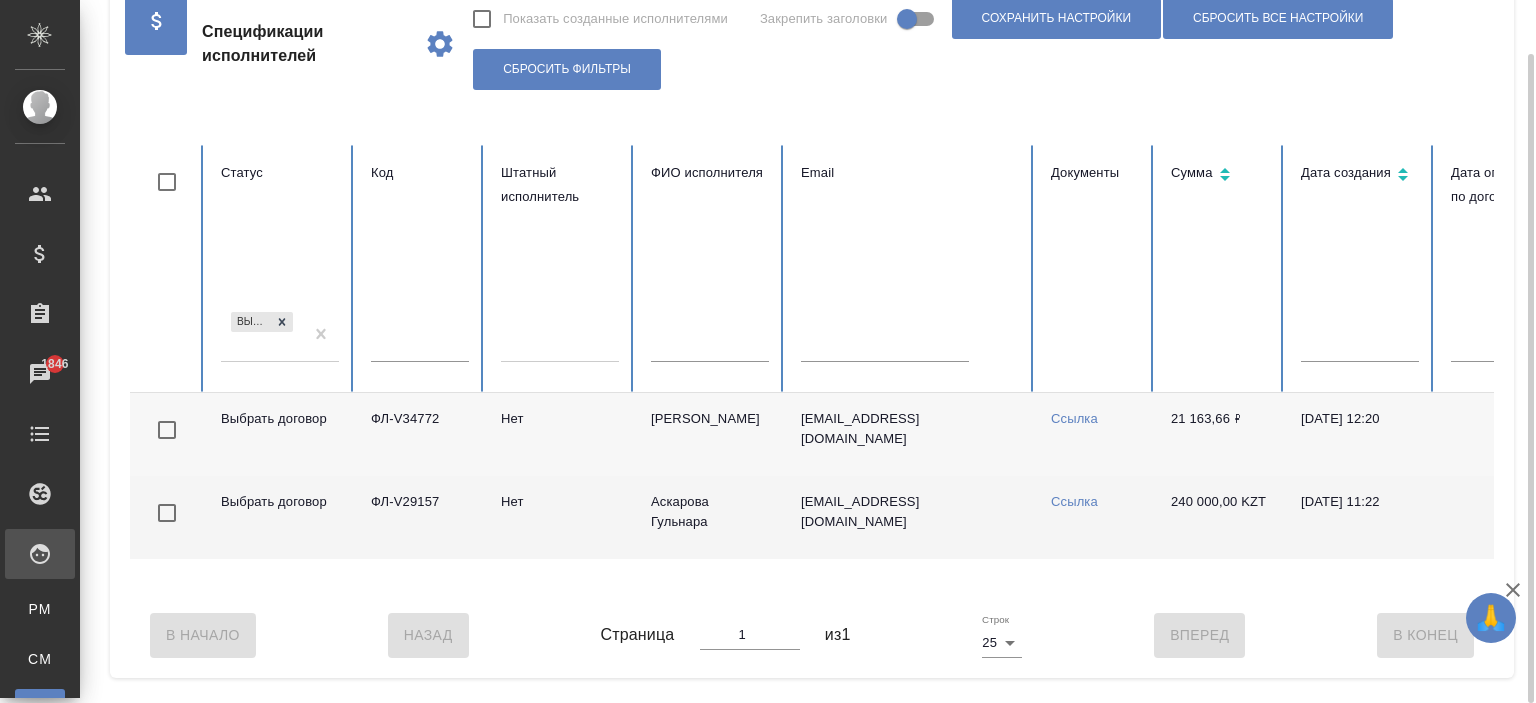 scroll, scrollTop: 58, scrollLeft: 0, axis: vertical 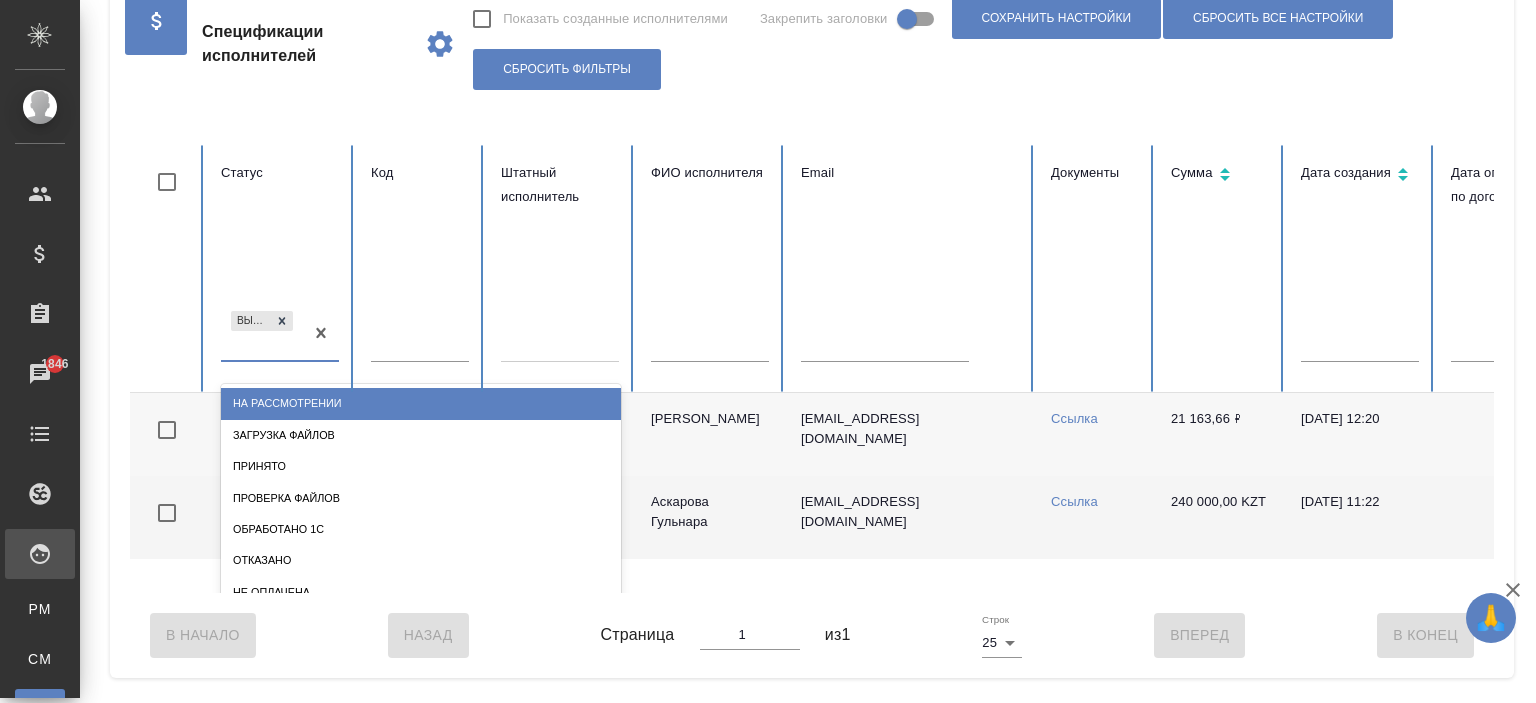 click on "Выбрать договор" at bounding box center [262, 334] 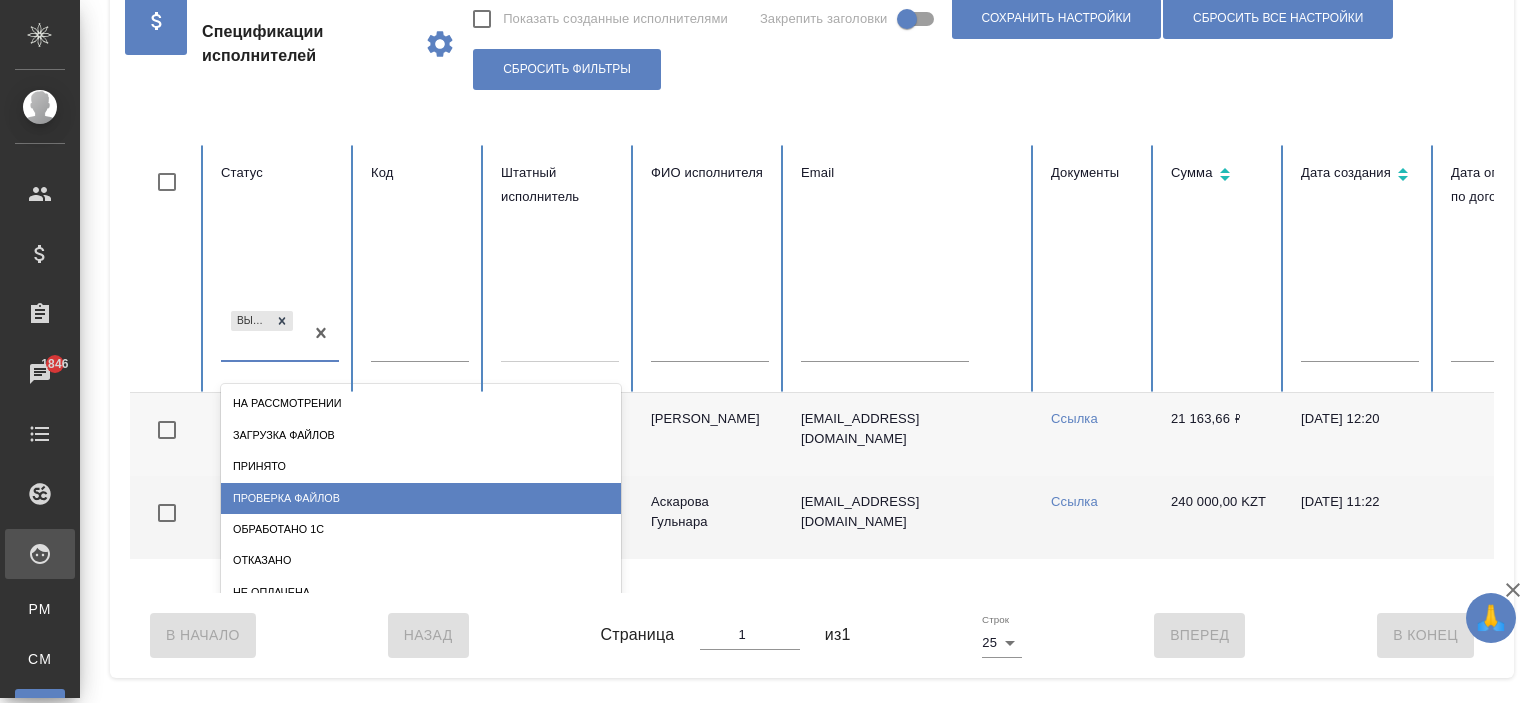 click on "Проверка файлов" at bounding box center [421, 498] 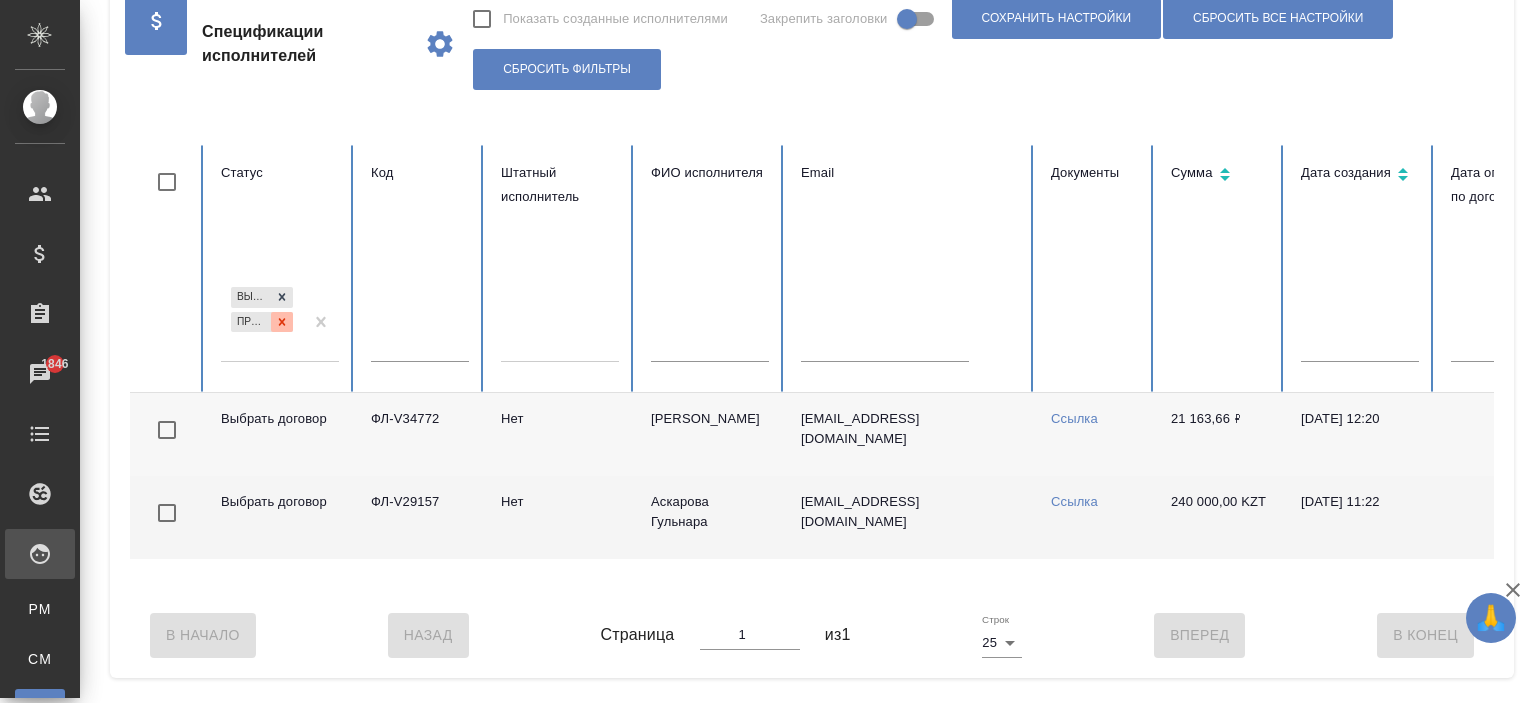 click 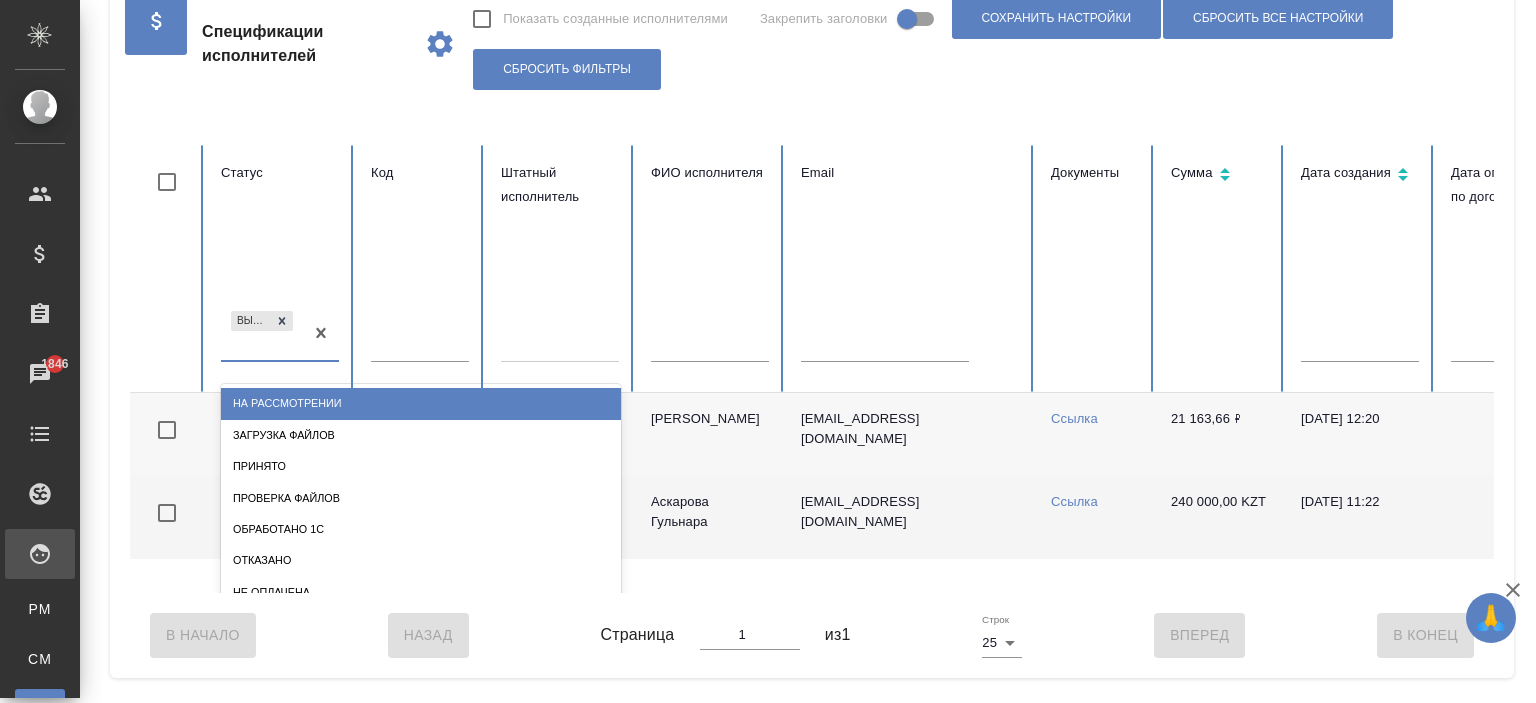 click on "Выбрать договор" at bounding box center (262, 334) 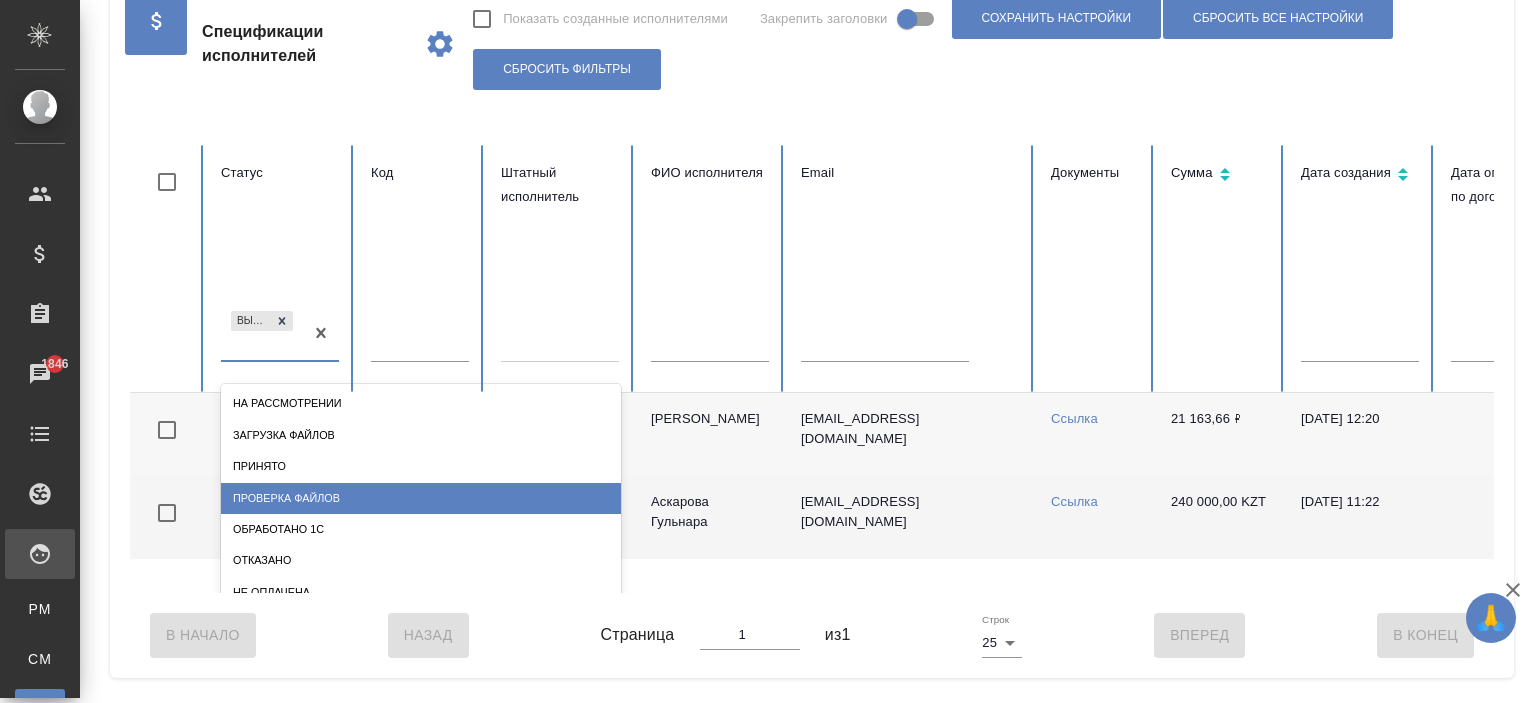 click on "Проверка файлов" at bounding box center [421, 498] 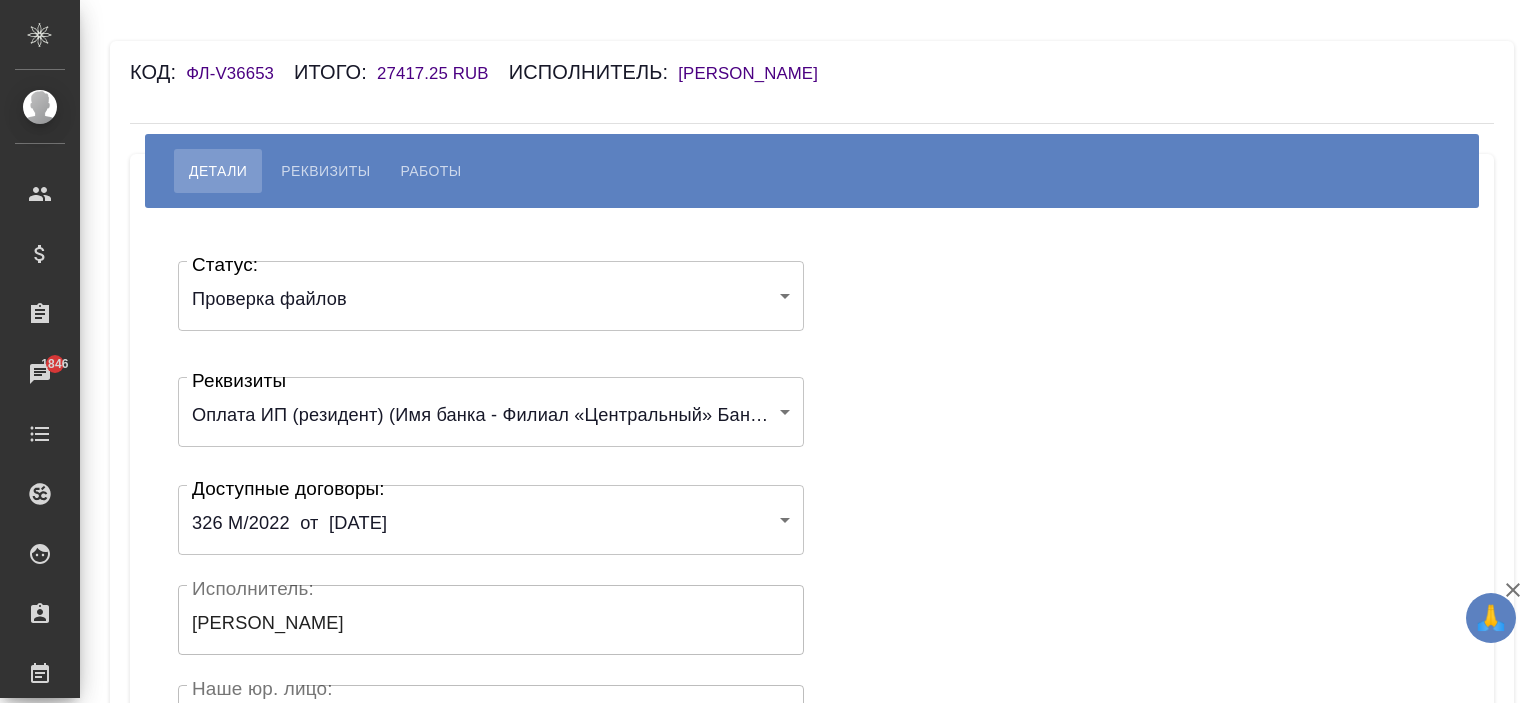 scroll, scrollTop: 0, scrollLeft: 0, axis: both 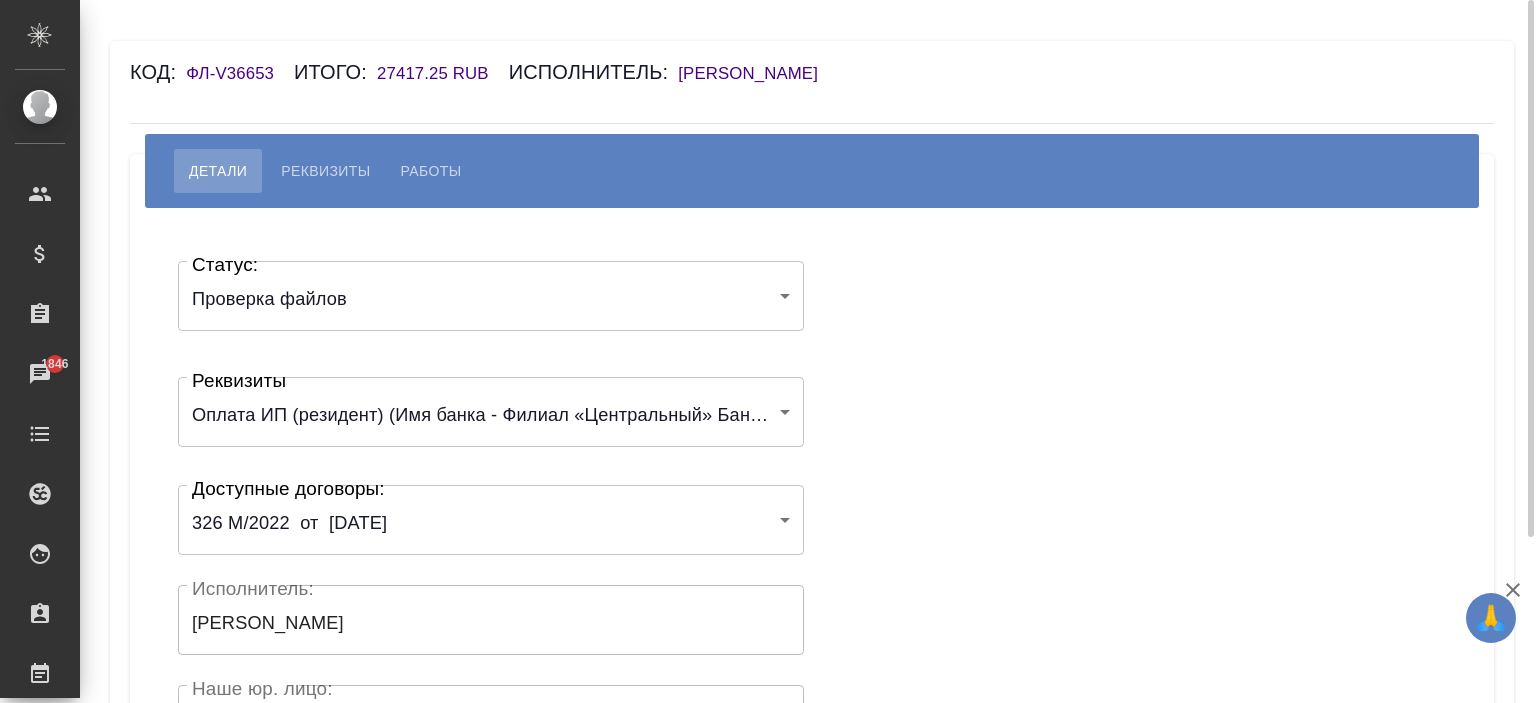 click on "🙏 .cls-1
fill:#fff;
AWATERA Ishkova Yuliya Клиенты Спецификации Заказы 1846 Чаты Todo Проекты SC Исполнители Кандидаты Работы Входящие заявки Заявки на доставку Рекламации Проекты процессинга Конференции Выйти Код: ФЛ-V36653 Итого: 27417.25 RUB Исполнитель: Вареца Петр Владимирович Детали Реквизиты Работы Статус: Проверка файлов filesCheck Статус: Реквизиты 633d3ed59fa46c57a4cdfce9 Реквизиты Доступные договоры:  326 М/2022  от  26 сентября 2022 г. 6376231d83a61af79f87a9bb Доступные договоры: Исполнитель: Вареца Петр Владимирович Исполнитель: Наше юр. лицо: (ФЛ) Наше юр. лицо: Создал: Создал: Сохранить .cls-1" at bounding box center [768, 351] 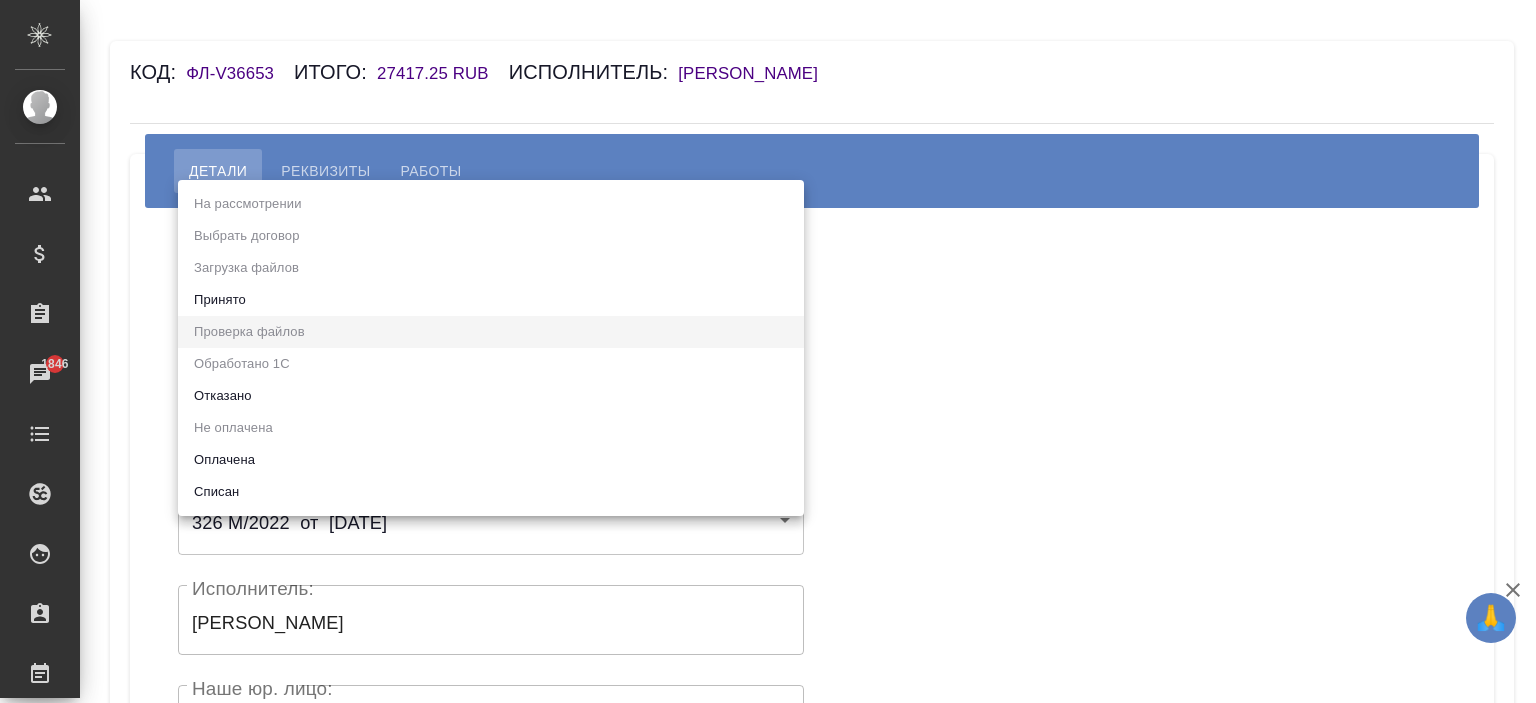 click on "Принято" at bounding box center (491, 300) 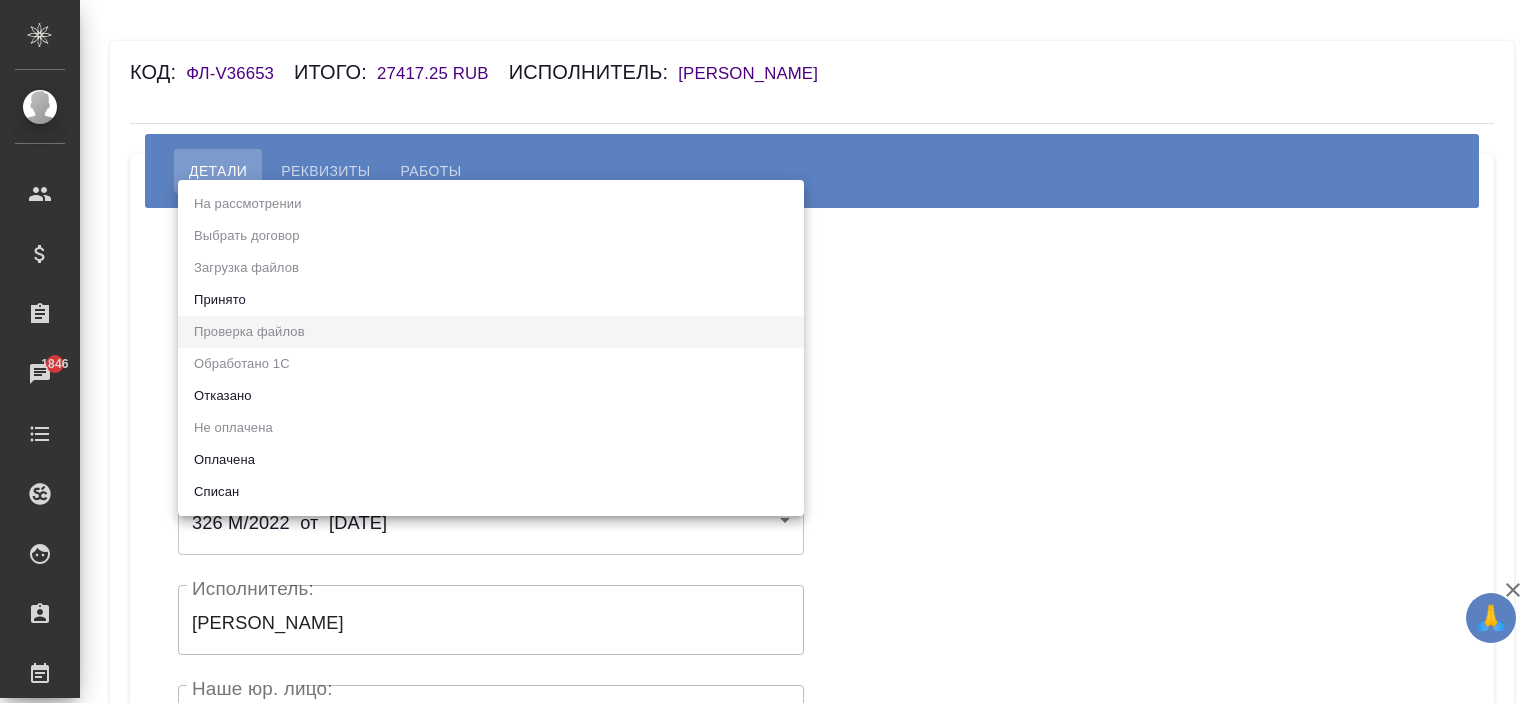 type on "accepted" 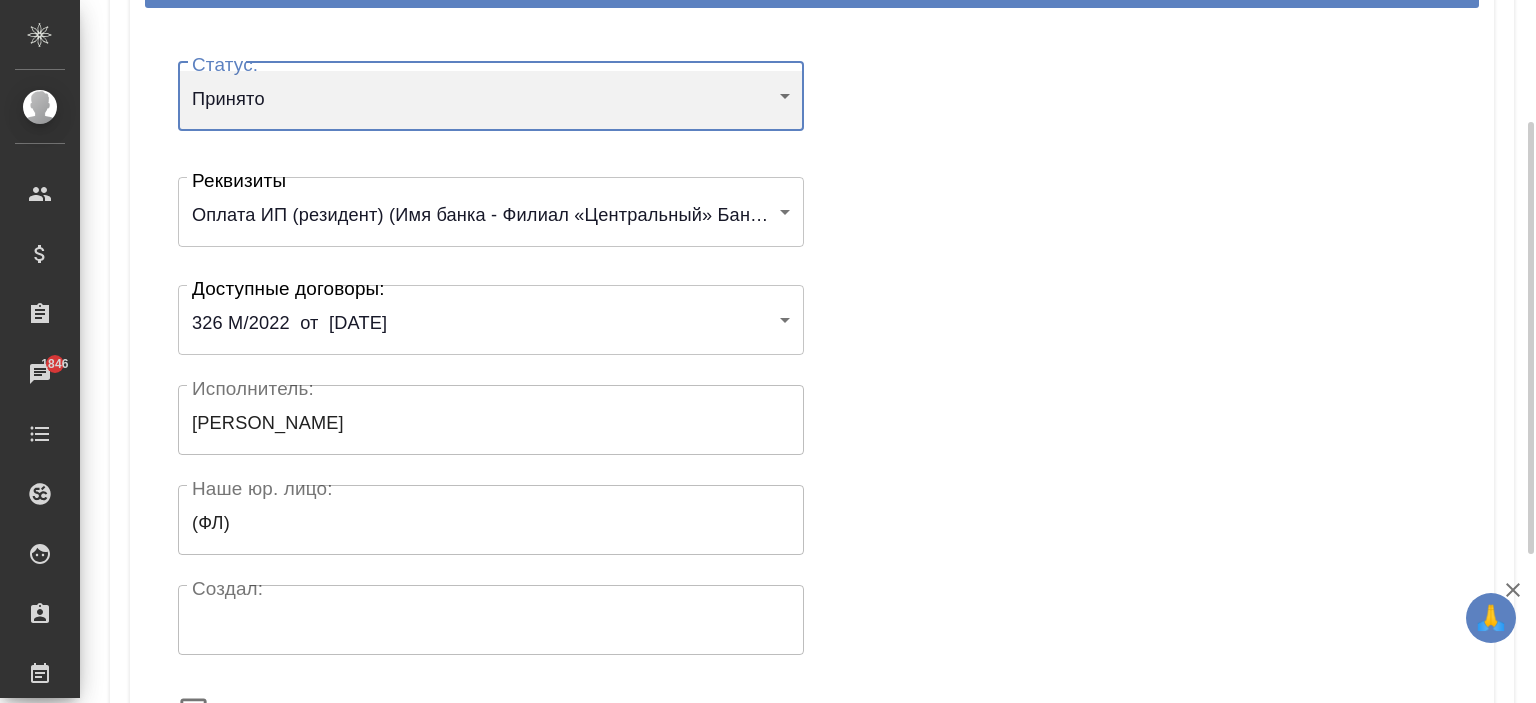 scroll, scrollTop: 300, scrollLeft: 0, axis: vertical 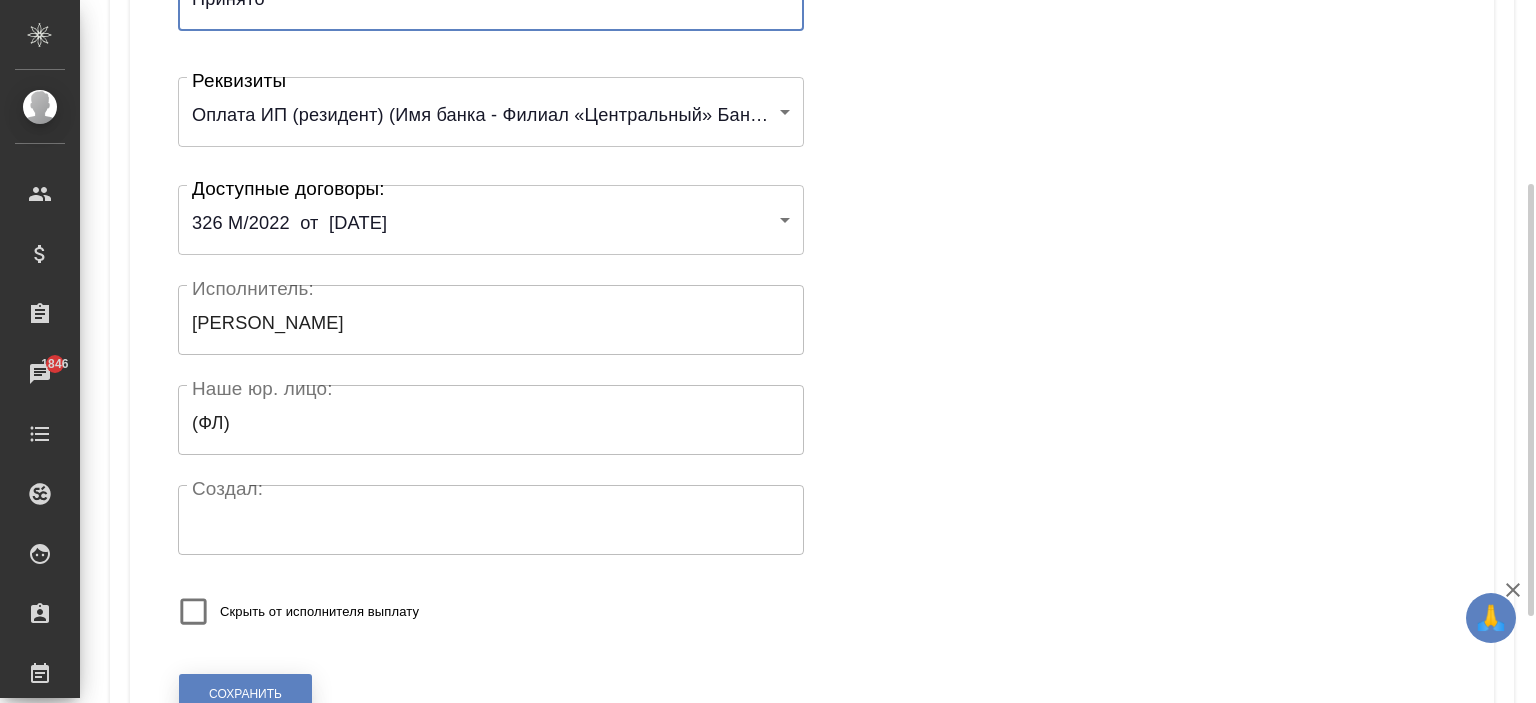 click on "Сохранить" at bounding box center [245, 694] 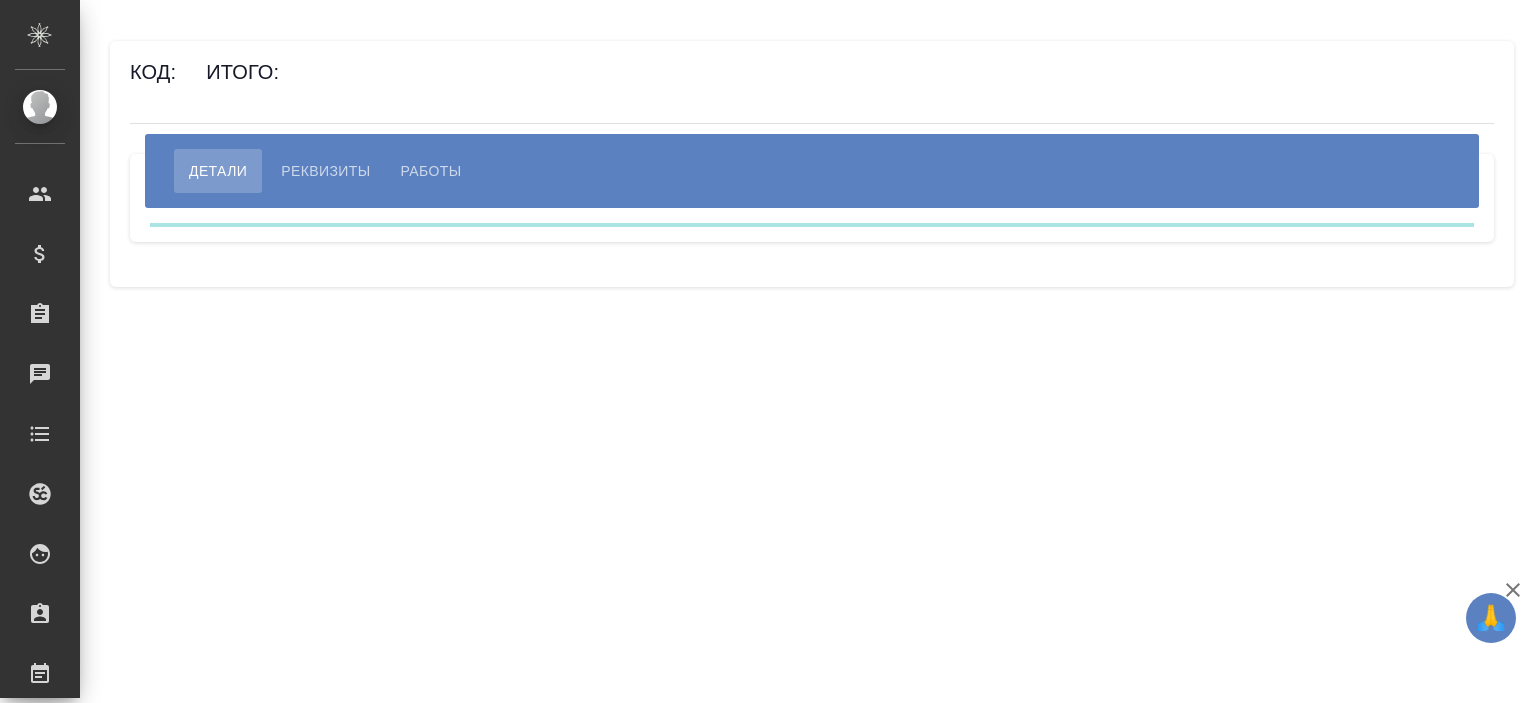 scroll, scrollTop: 0, scrollLeft: 0, axis: both 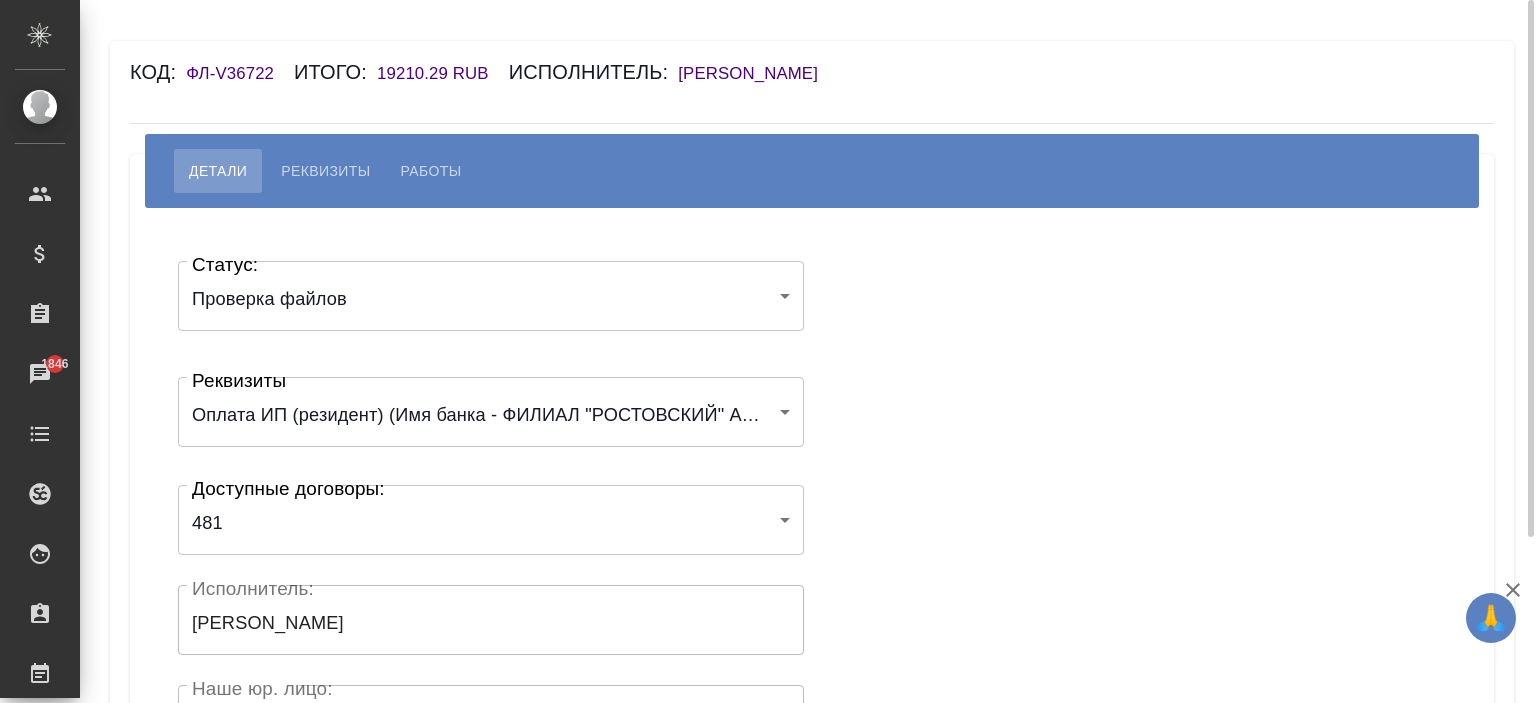 click on "🙏 .cls-1
fill:#fff;
AWATERA Ishkova Yuliya Клиенты Спецификации Заказы 1846 Чаты Todo Проекты SC Исполнители Кандидаты Работы Входящие заявки Заявки на доставку Рекламации Проекты процессинга Конференции Выйти Код: ФЛ-V36722 Итого: 19210.29 RUB Исполнитель: Базюк Елена Вячеславовна Детали Реквизиты Работы Статус: Проверка файлов filesCheck Статус: Реквизиты 67506f41f1cb97349d10e936 Реквизиты Доступные договоры: 481 68233c096cf0493c2071f232 Доступные договоры: Исполнитель: Базюк Елена Вячеславовна Исполнитель: Наше юр. лицо: (ФЛ) Наше юр. лицо: Создал: Создал: Скрыть от исполнителя выплату .cls-1   AWATERA" at bounding box center [768, 351] 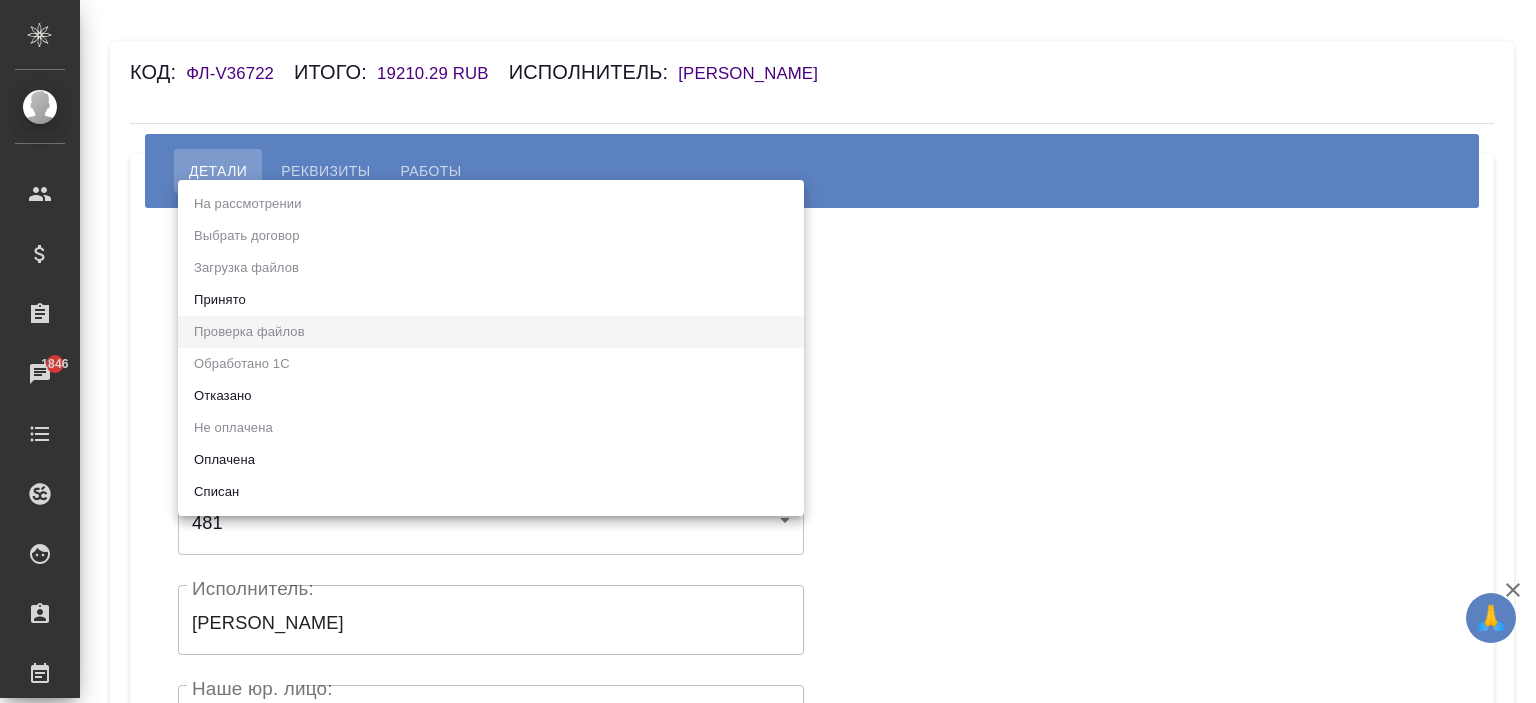 click on "Принято" at bounding box center [491, 300] 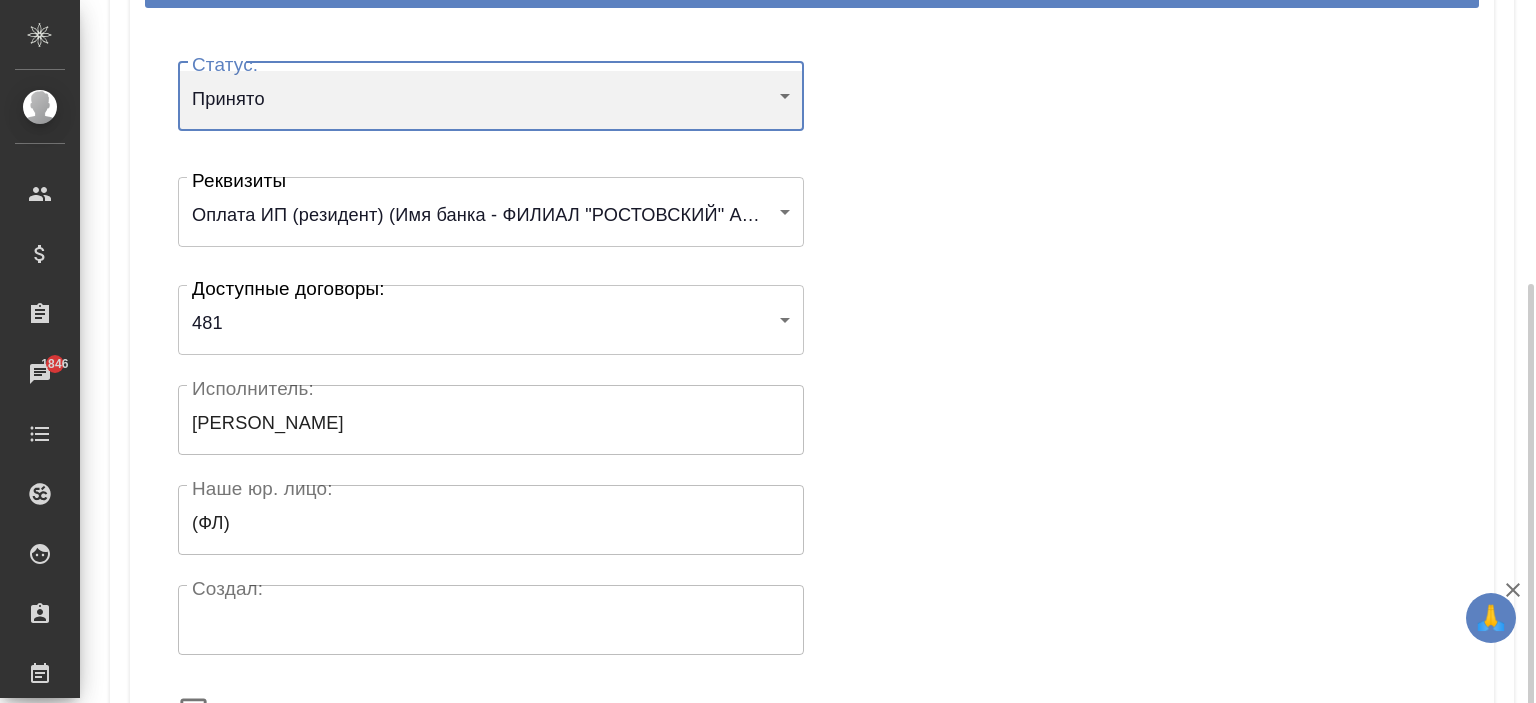 scroll, scrollTop: 440, scrollLeft: 0, axis: vertical 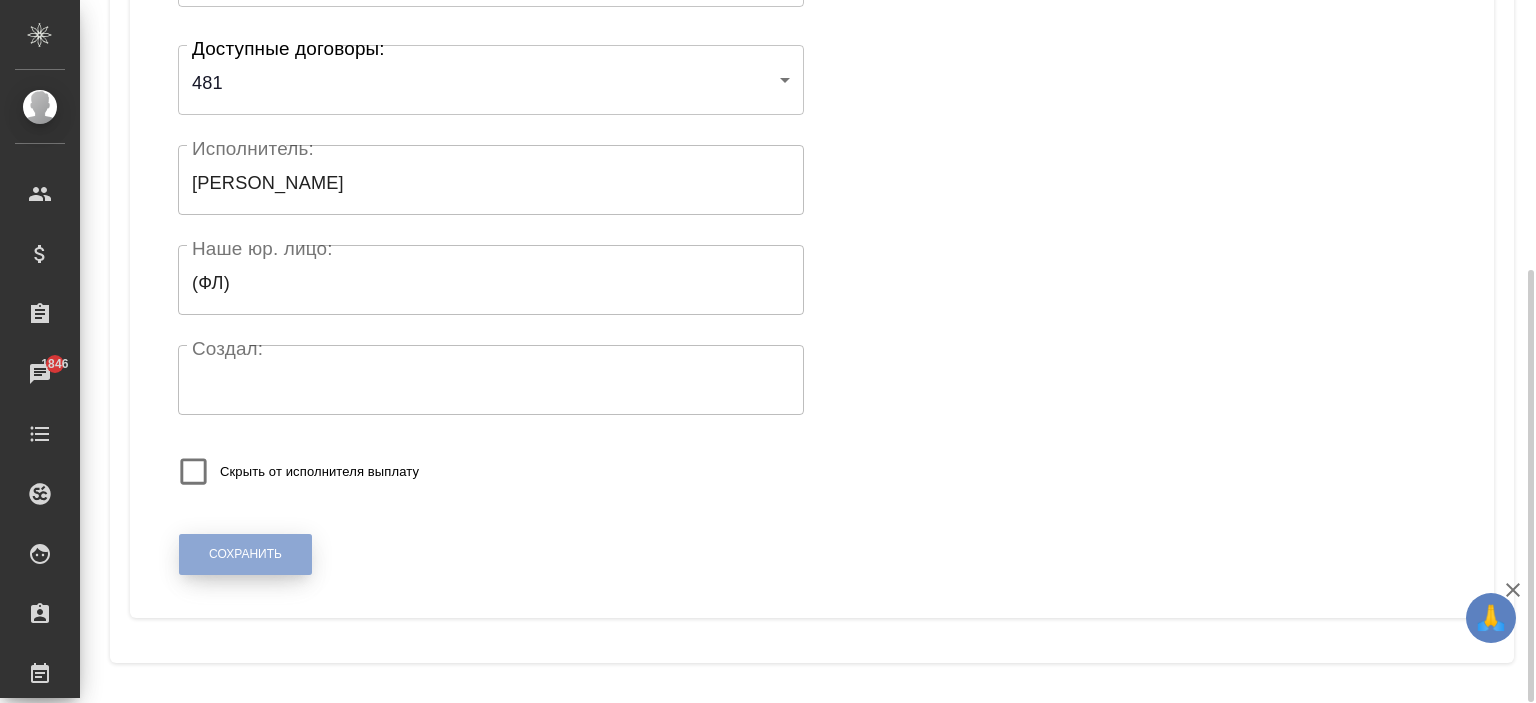 click on "Сохранить" at bounding box center [245, 554] 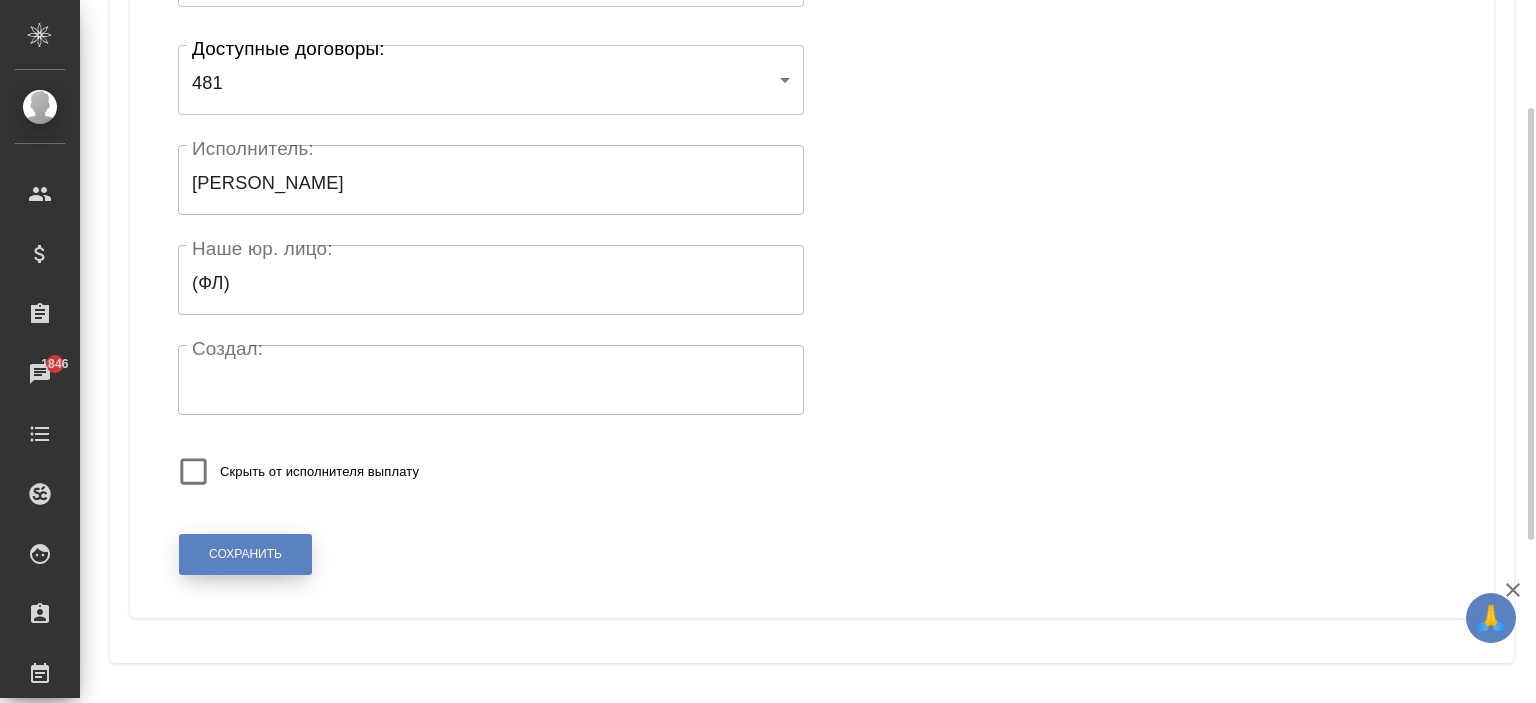 scroll, scrollTop: 40, scrollLeft: 0, axis: vertical 